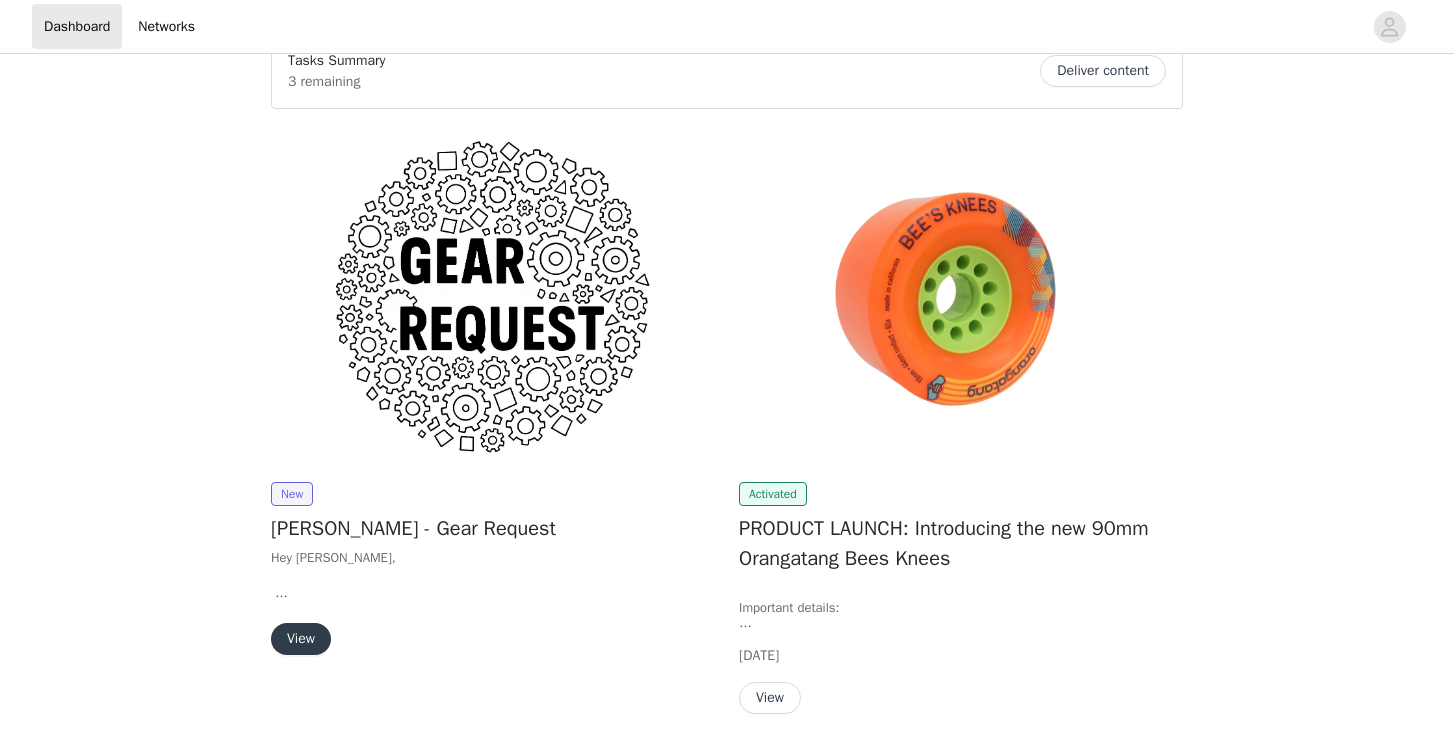 scroll, scrollTop: 186, scrollLeft: 0, axis: vertical 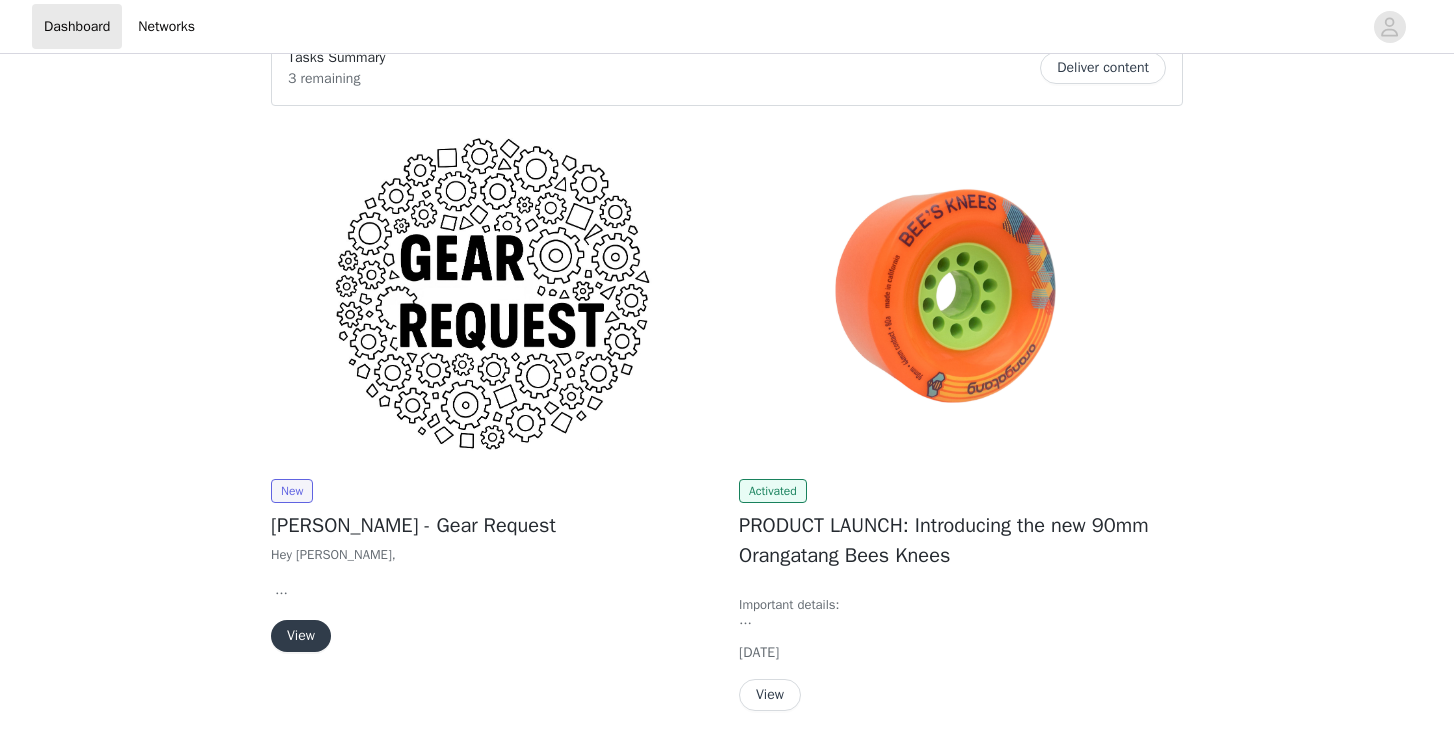 click on "View" at bounding box center [301, 636] 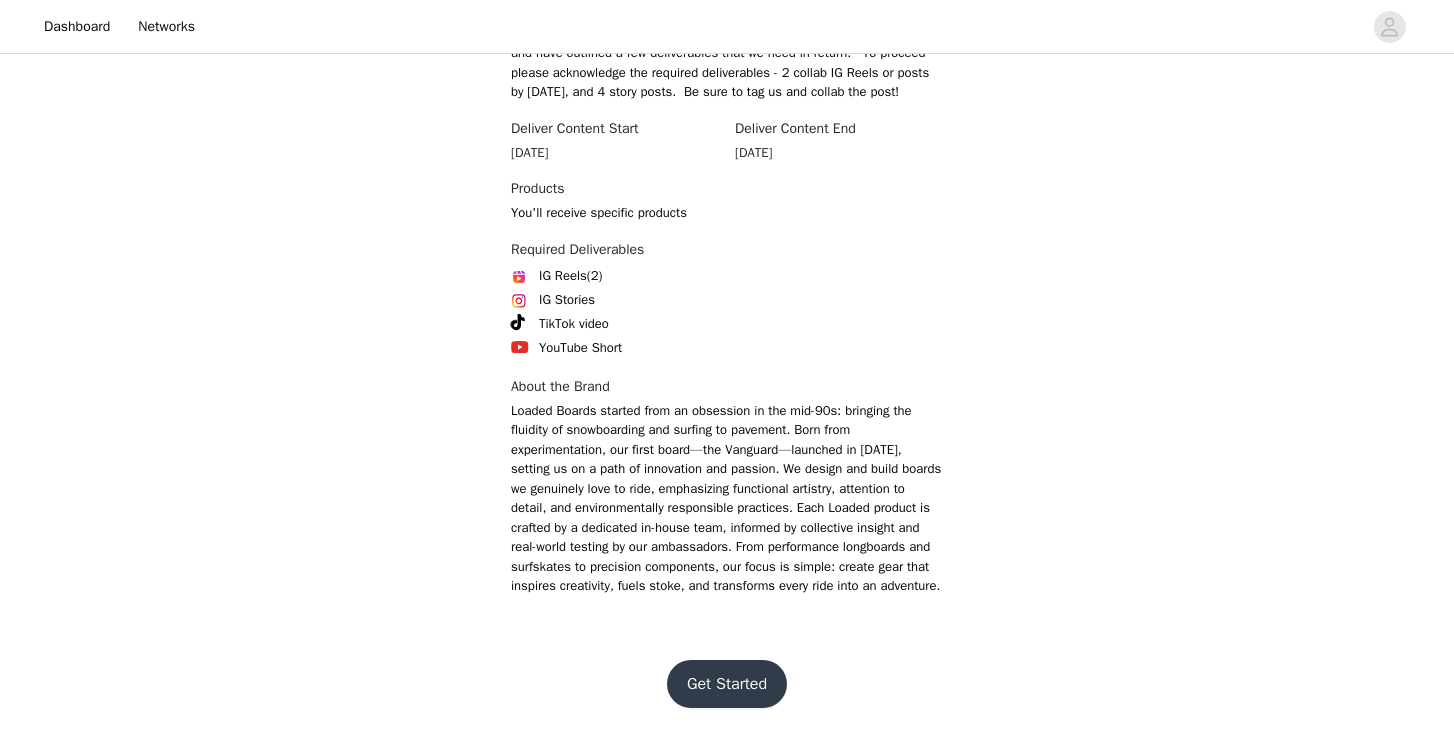 scroll, scrollTop: 646, scrollLeft: 0, axis: vertical 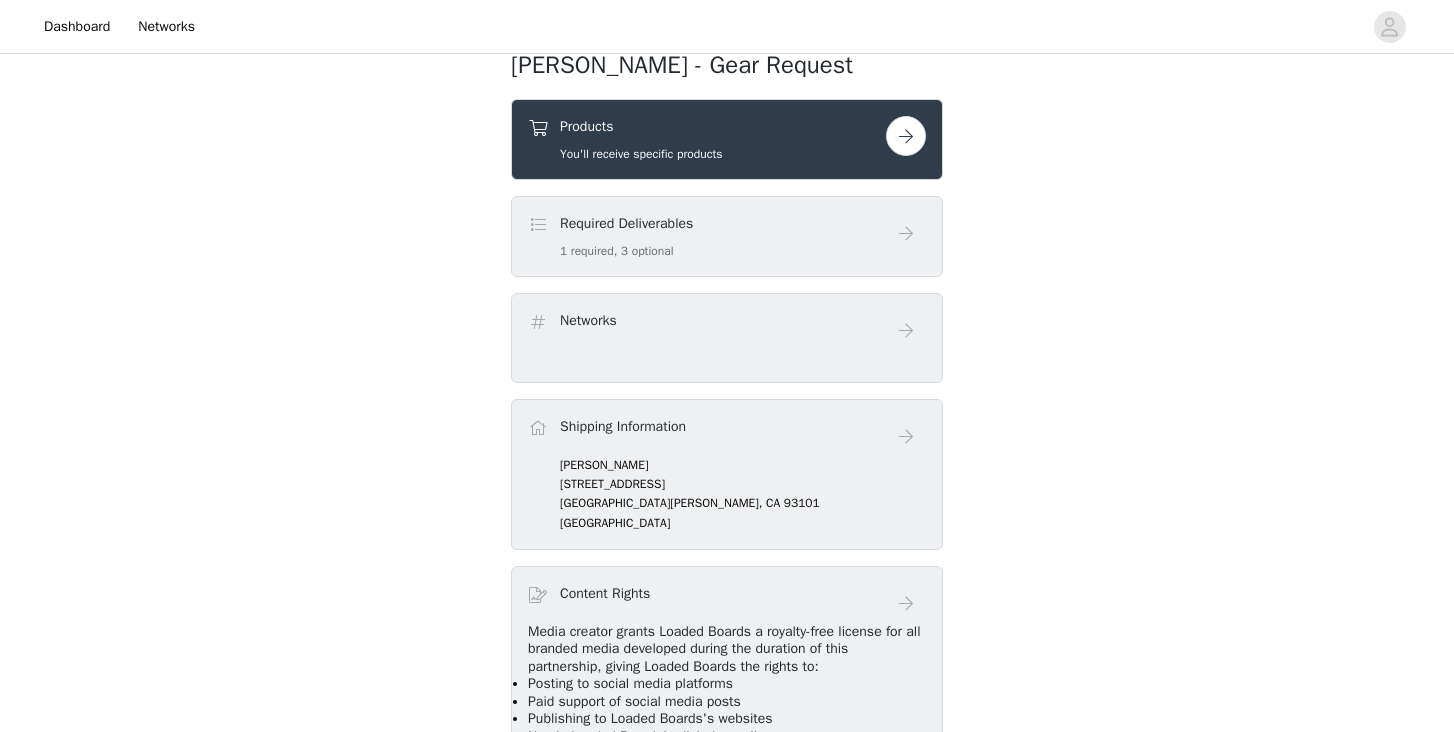 click on "Required Deliverables   1 required, 3 optional" at bounding box center (707, 236) 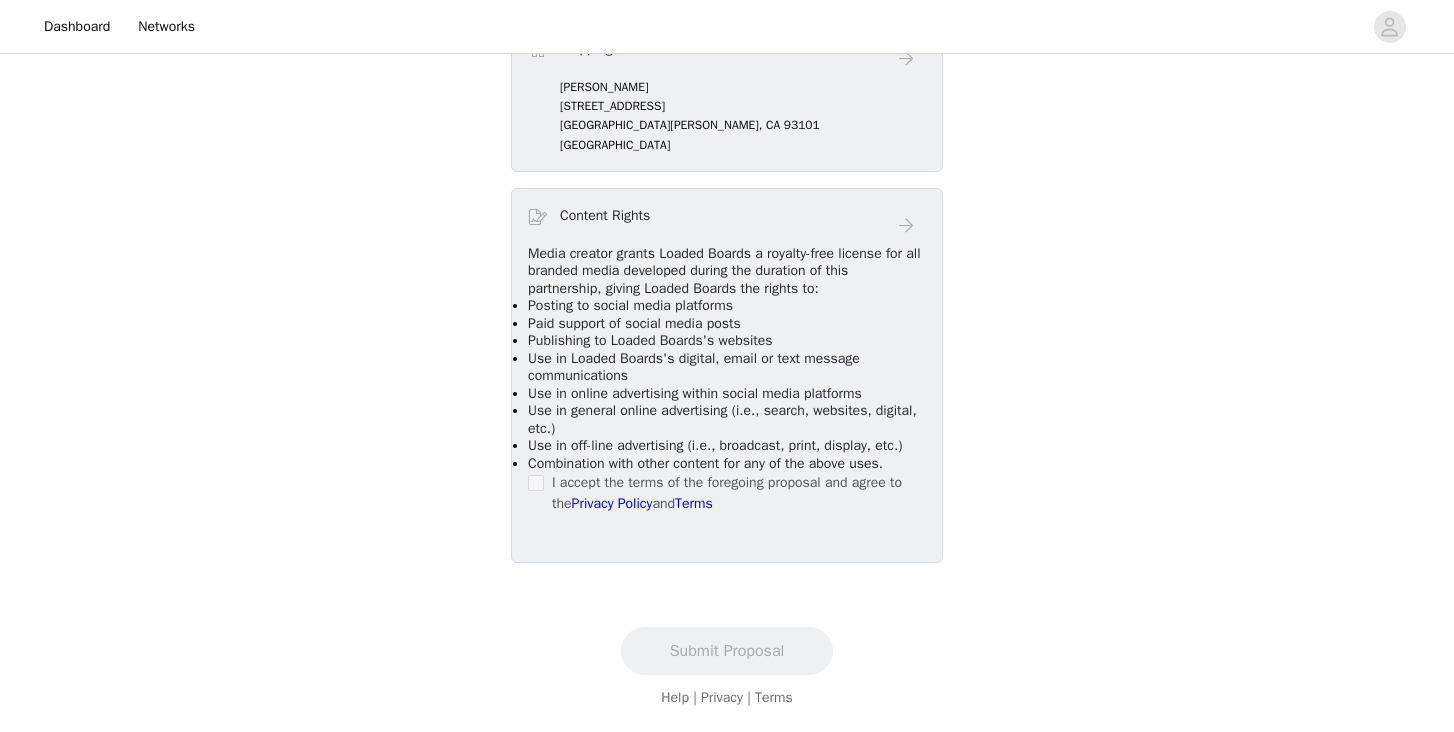 scroll, scrollTop: 749, scrollLeft: 0, axis: vertical 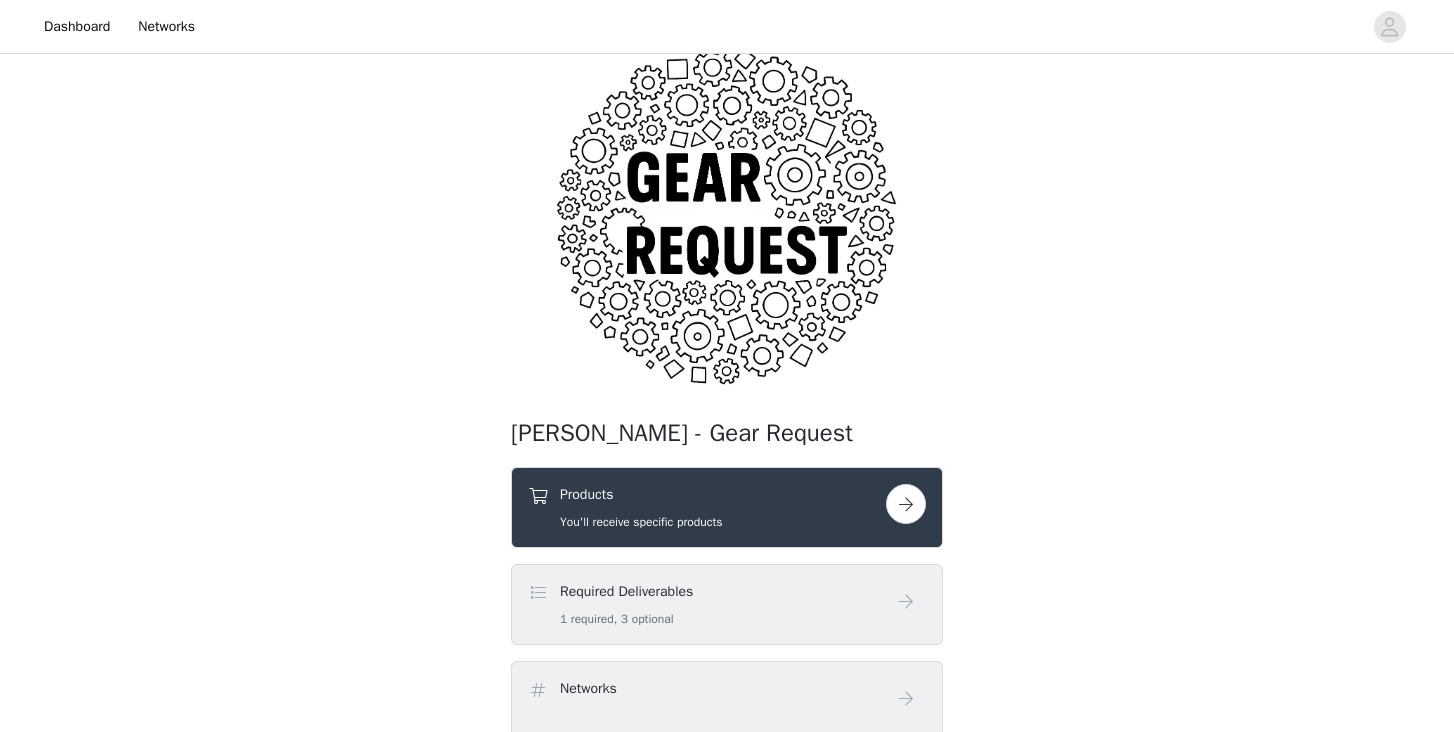 click at bounding box center (906, 504) 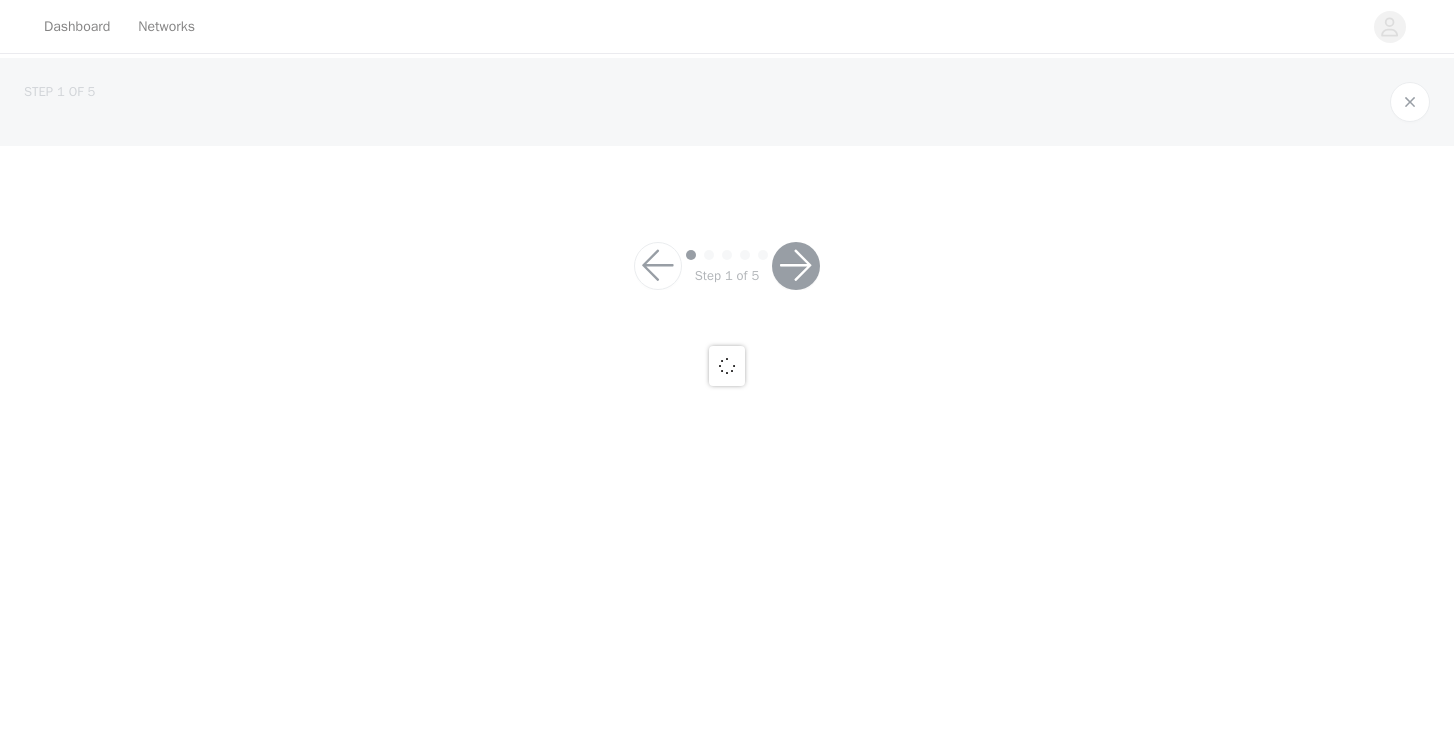 scroll, scrollTop: 0, scrollLeft: 0, axis: both 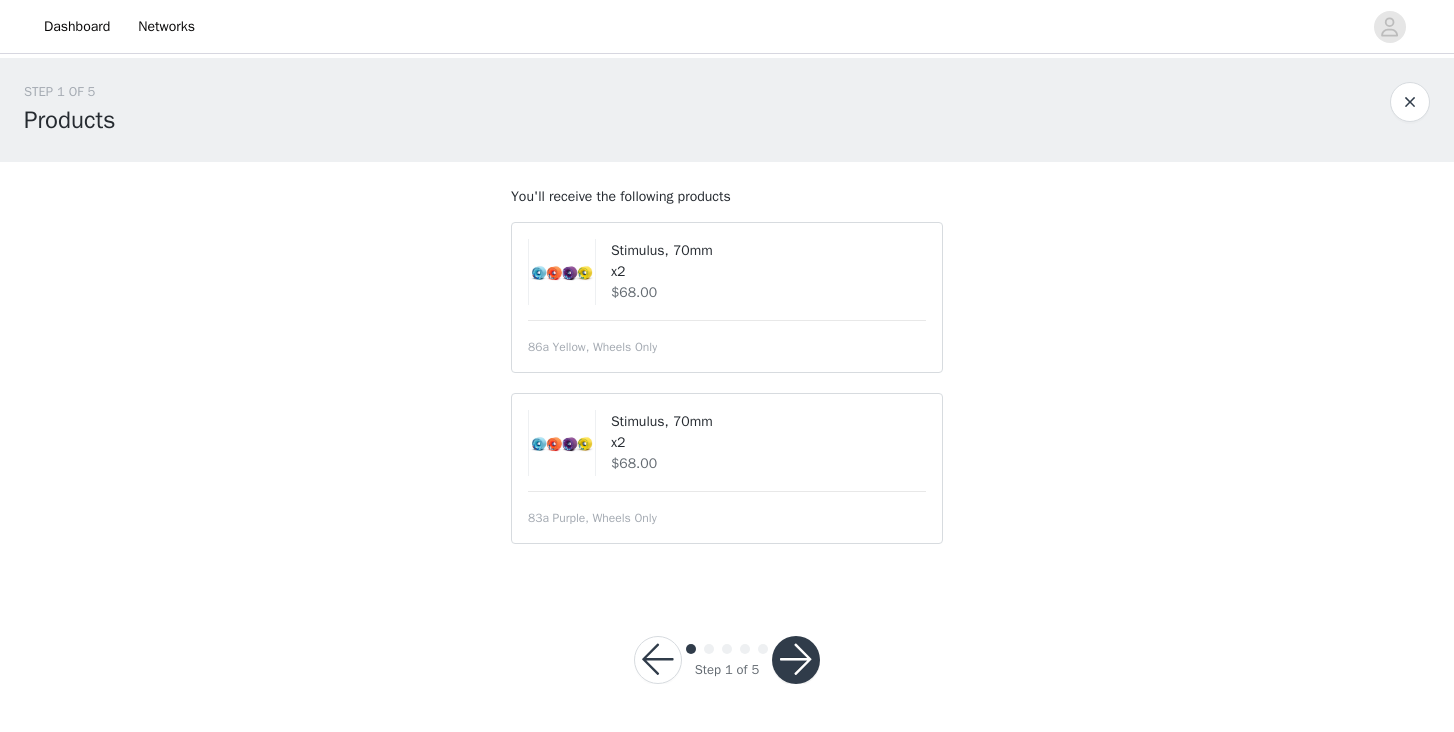 click at bounding box center (796, 660) 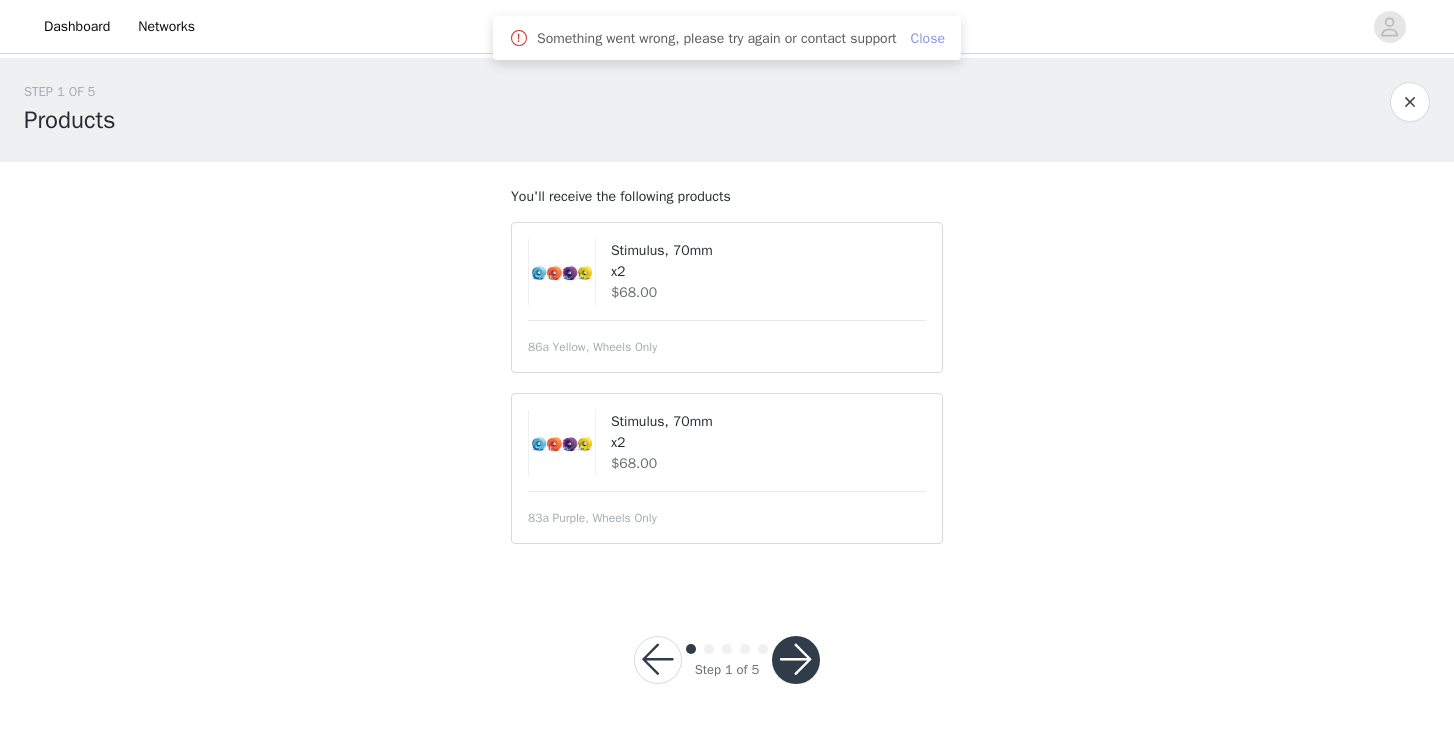 click on "Close" at bounding box center (928, 38) 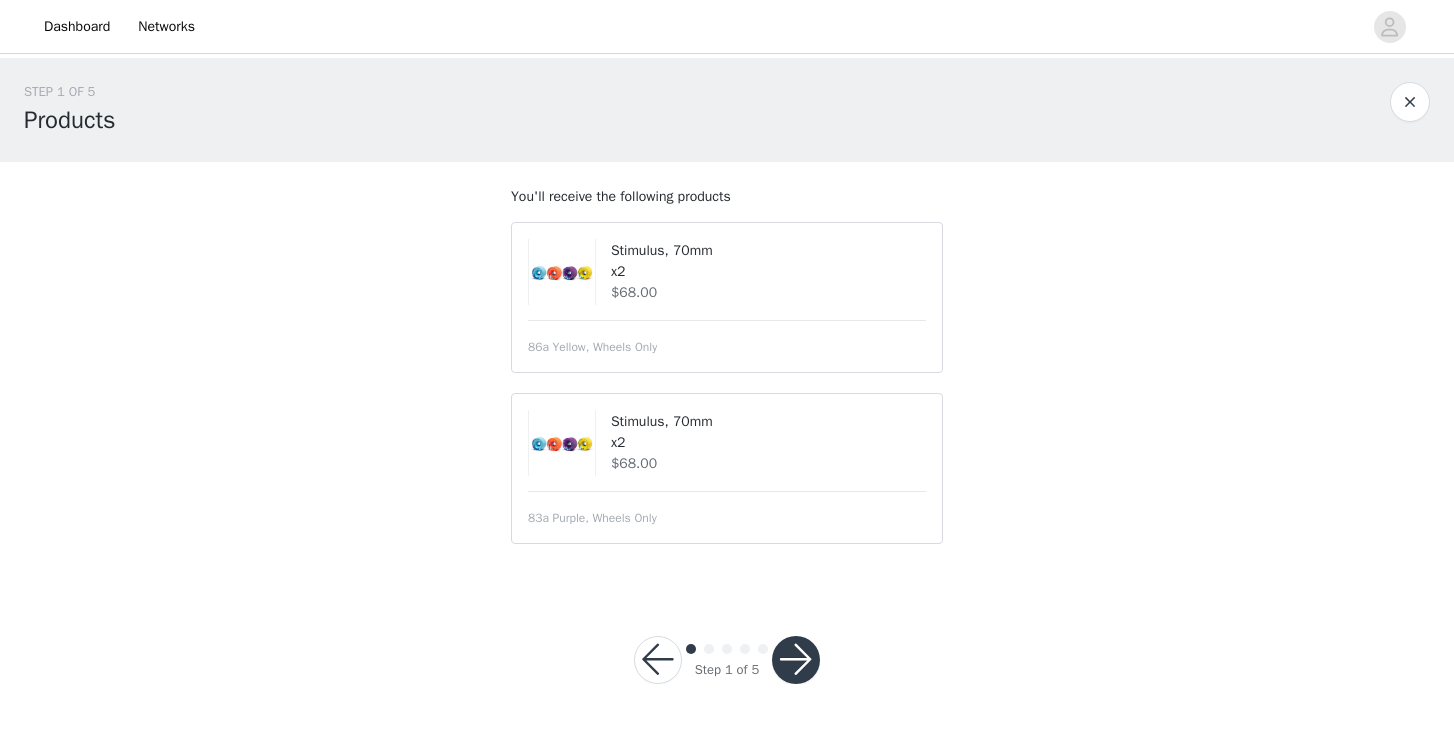 click at bounding box center [658, 660] 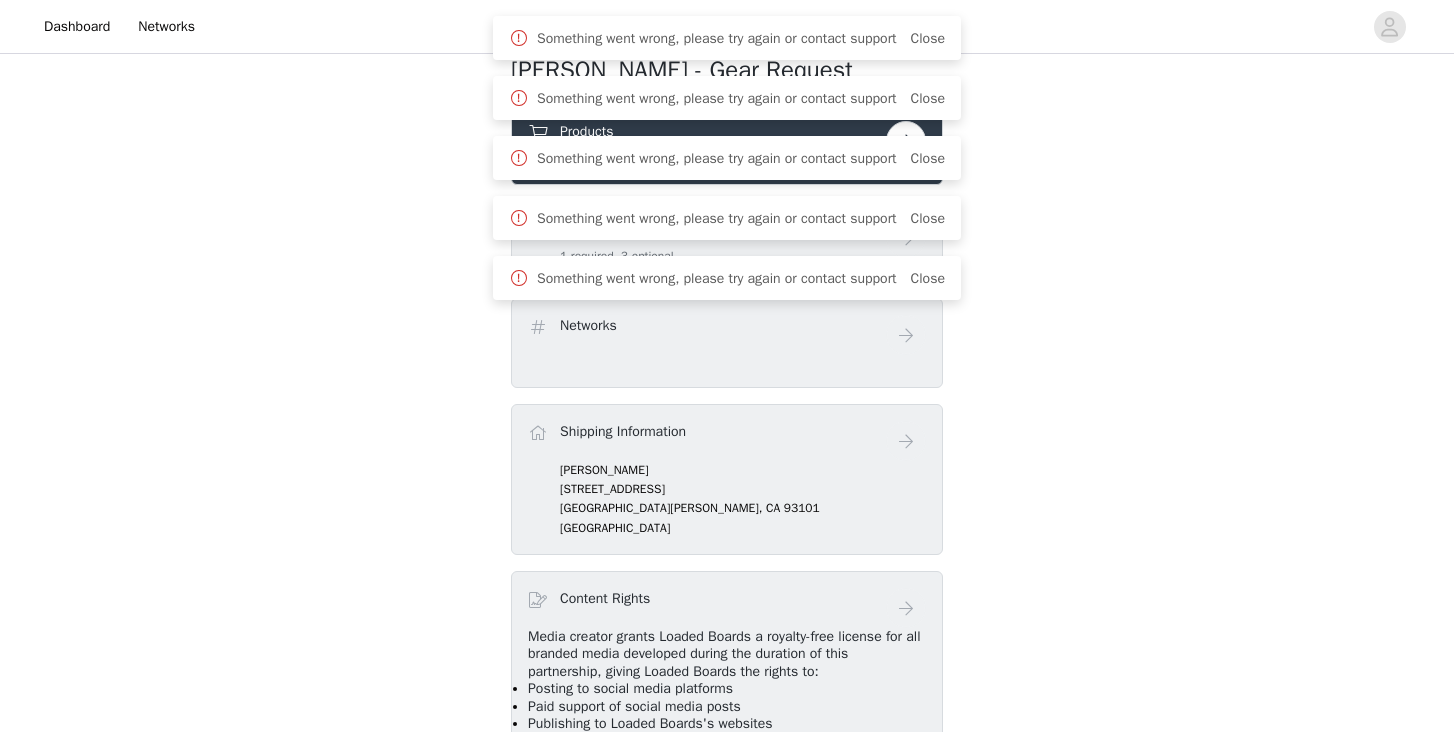scroll, scrollTop: 381, scrollLeft: 0, axis: vertical 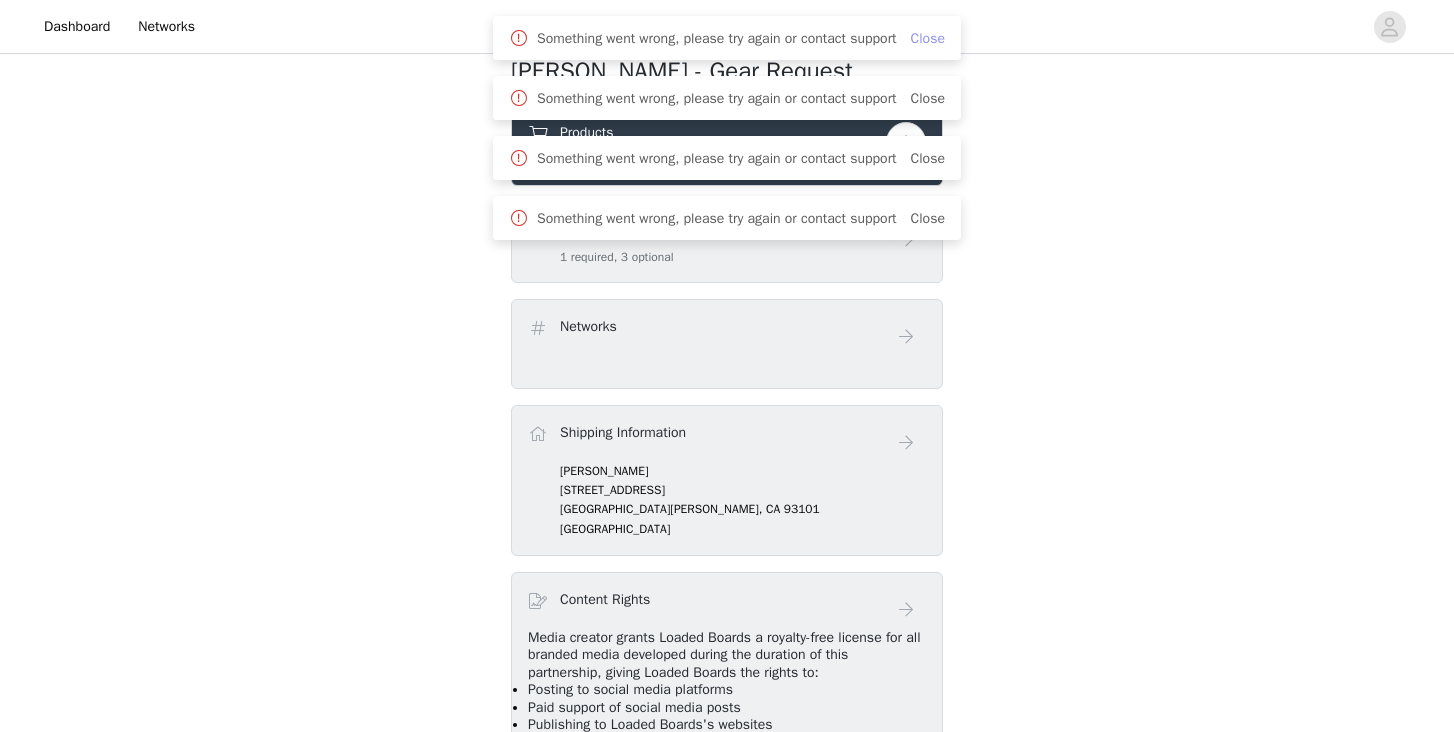 click on "Close" at bounding box center (928, 38) 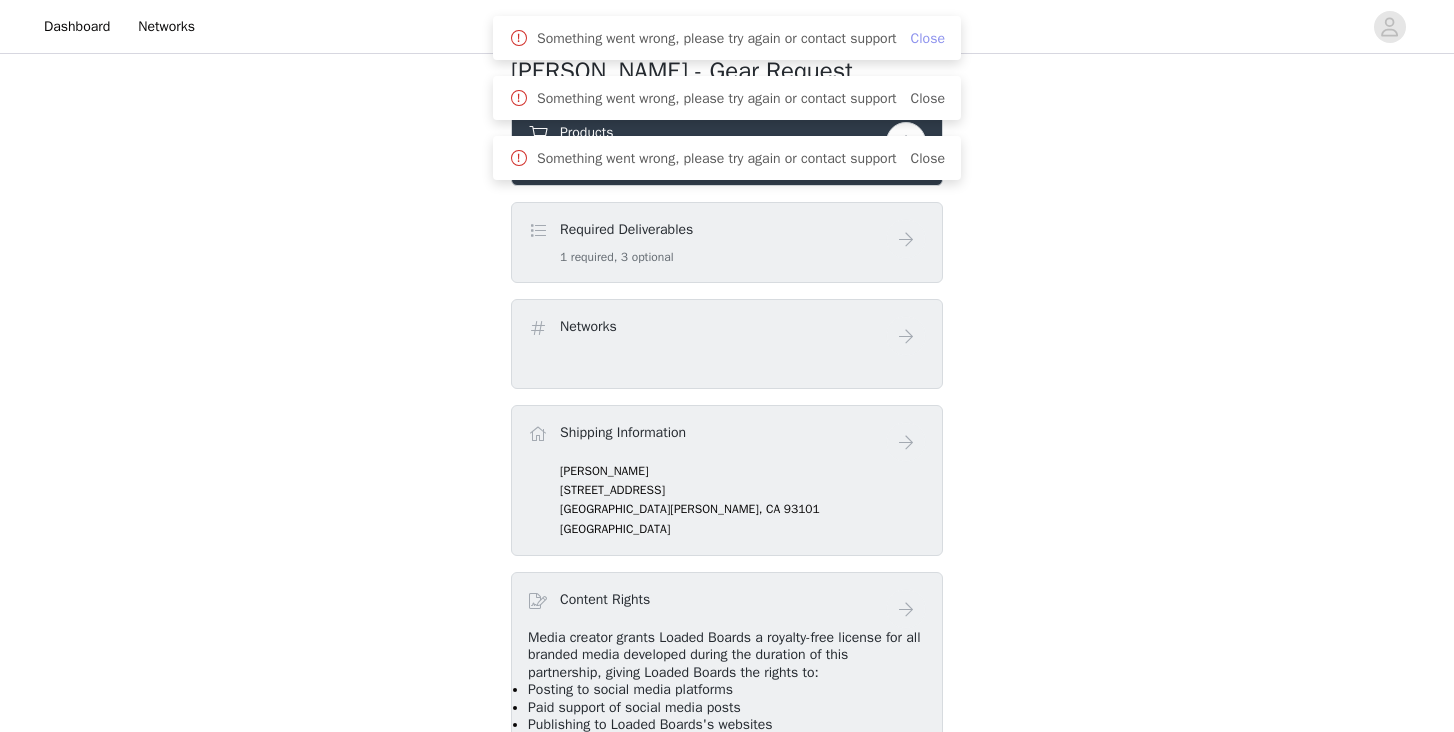 click on "Close" at bounding box center [928, 38] 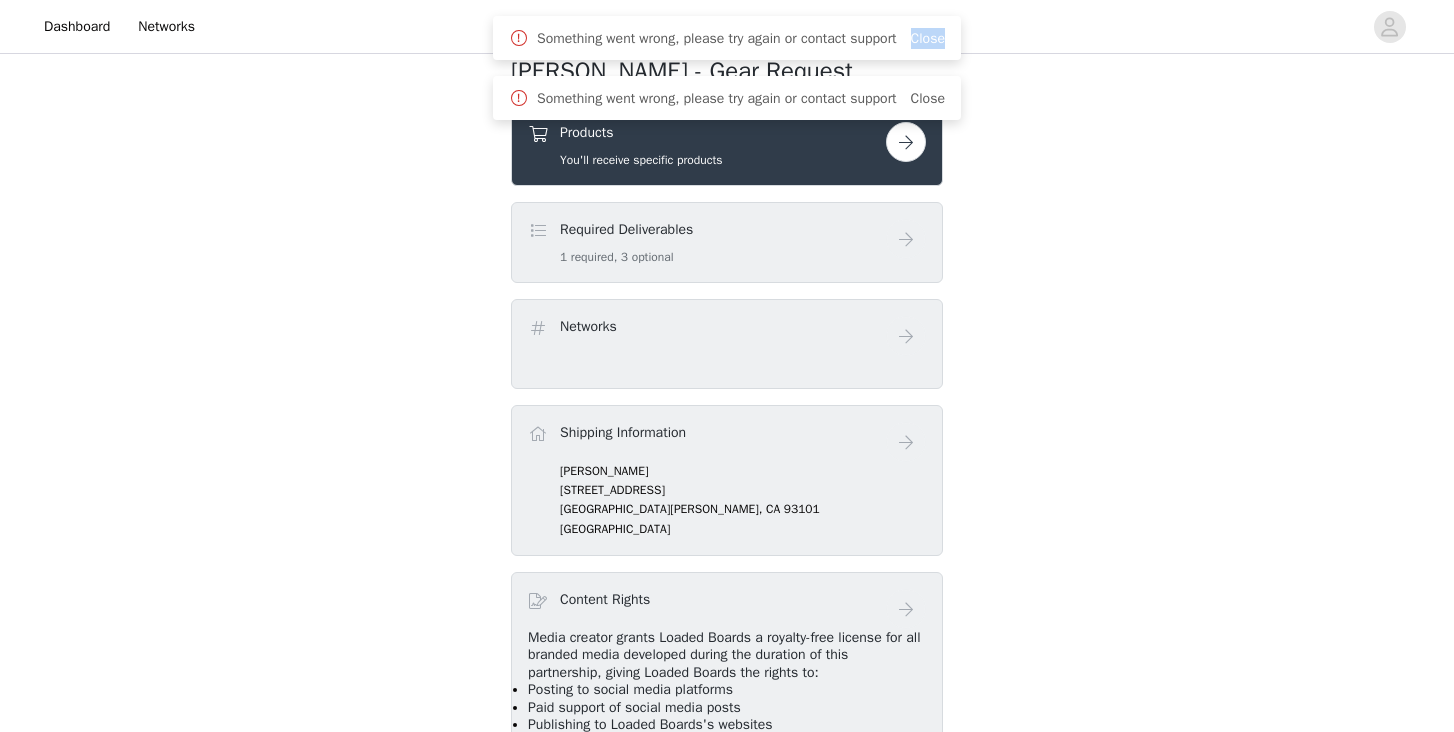 click on "Close" at bounding box center [928, 38] 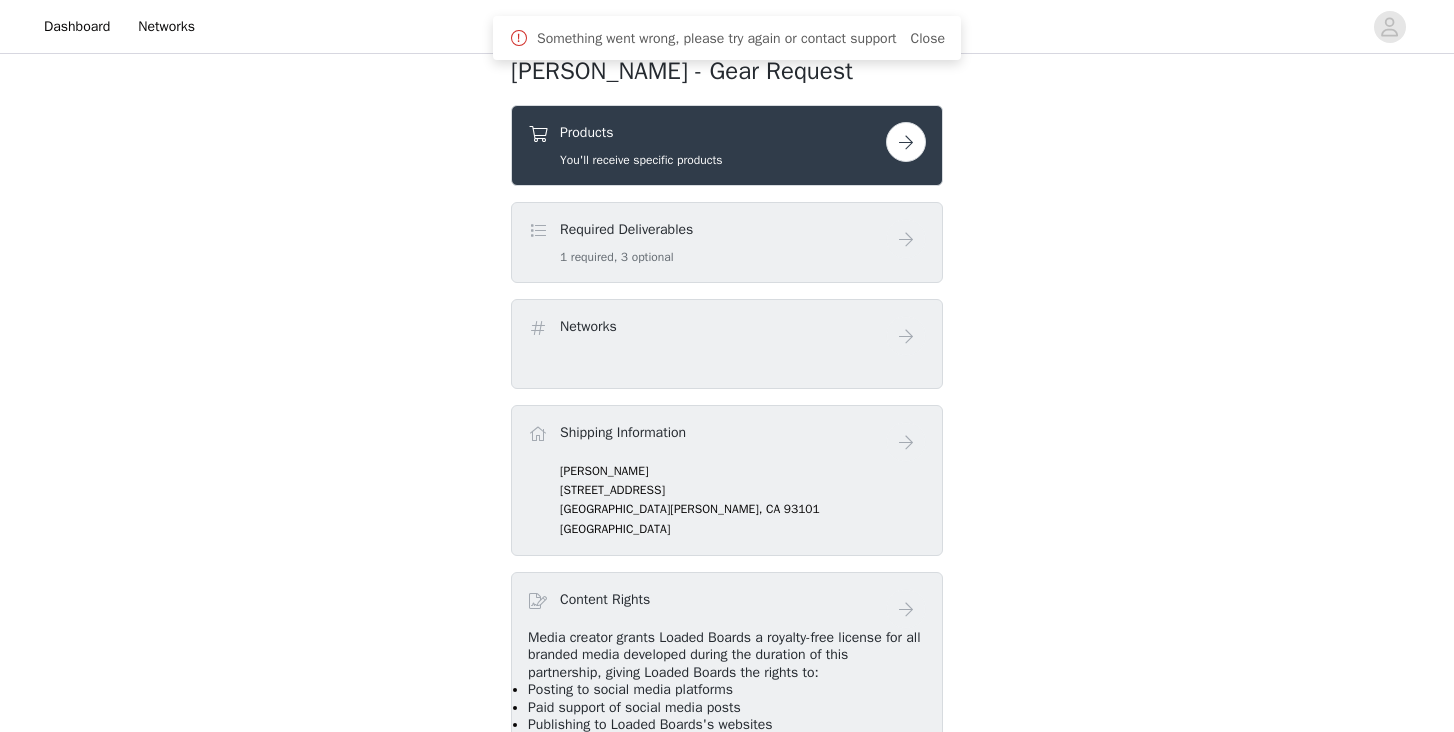 click on "Close" at bounding box center (928, 38) 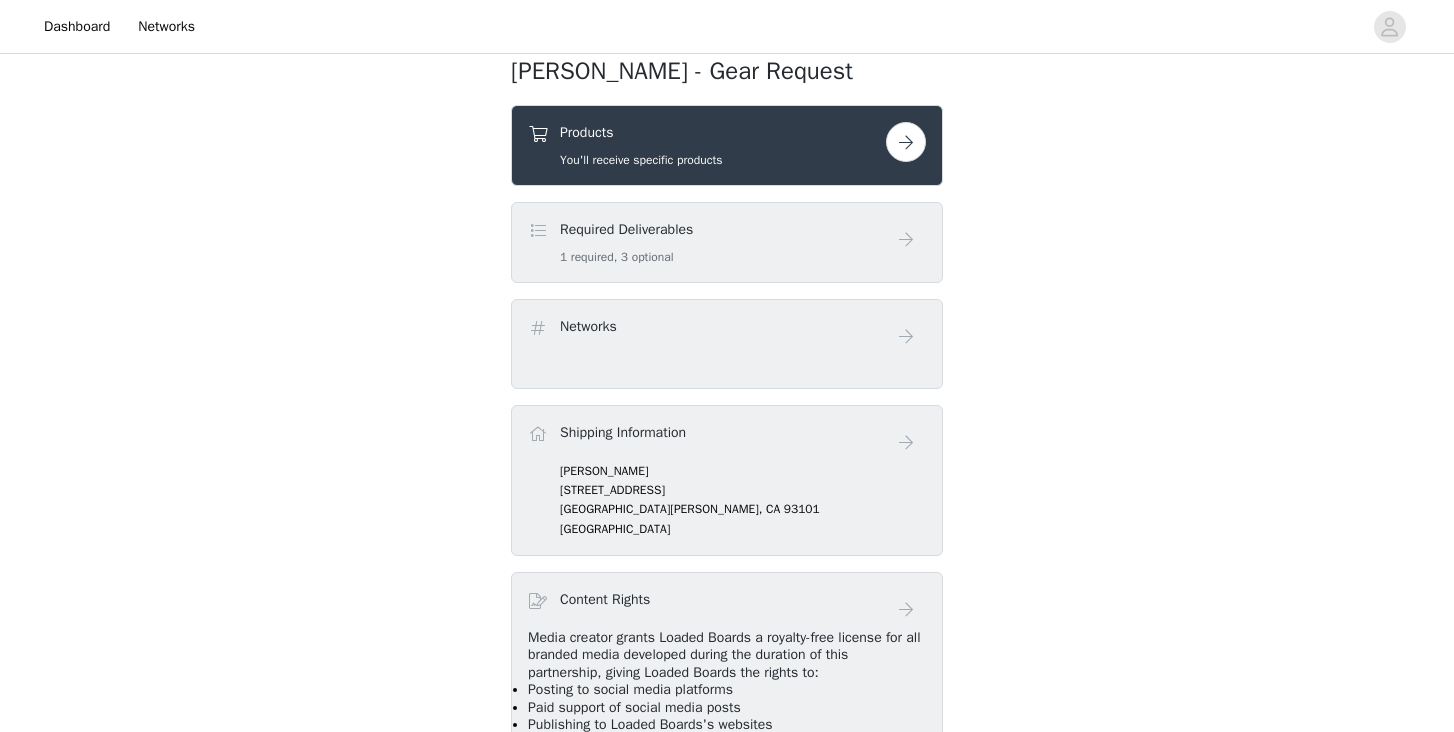 click at bounding box center (906, 142) 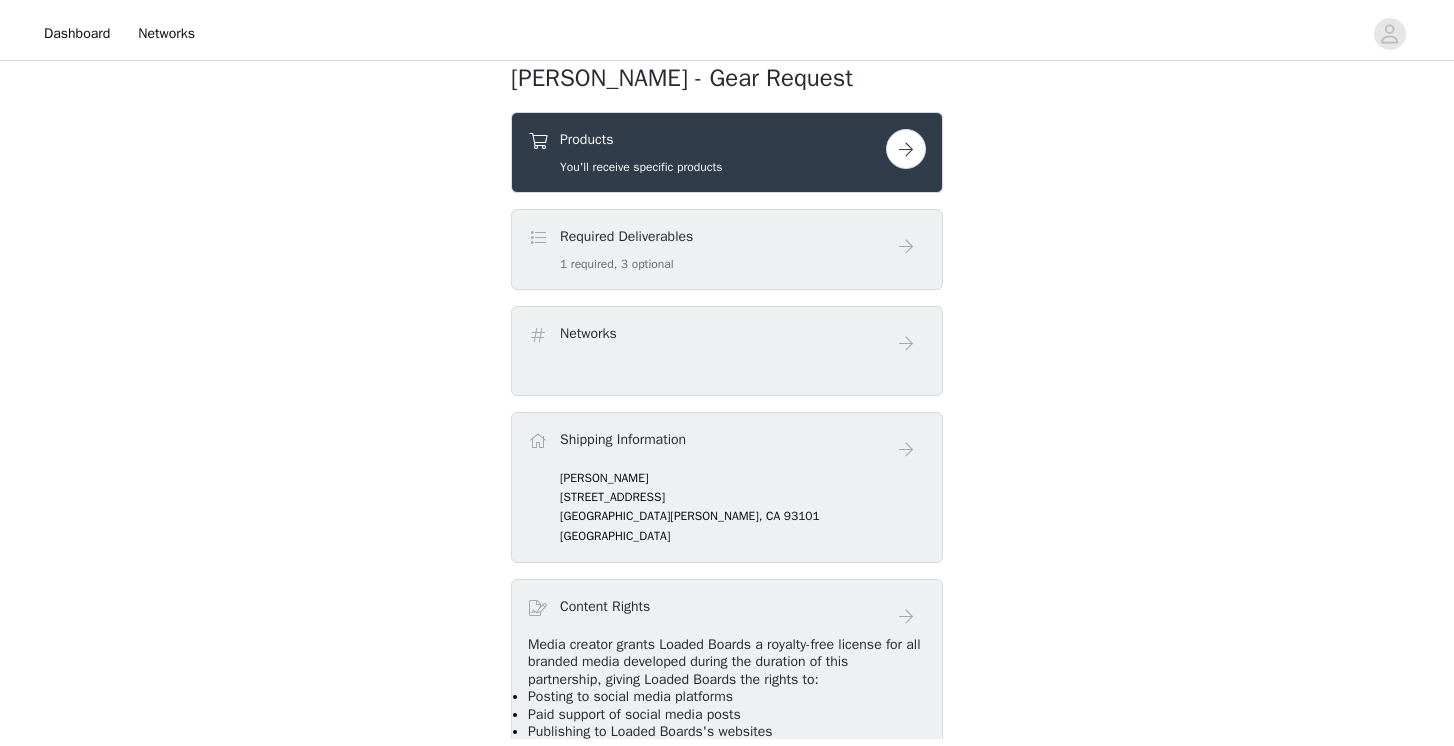 scroll, scrollTop: 0, scrollLeft: 0, axis: both 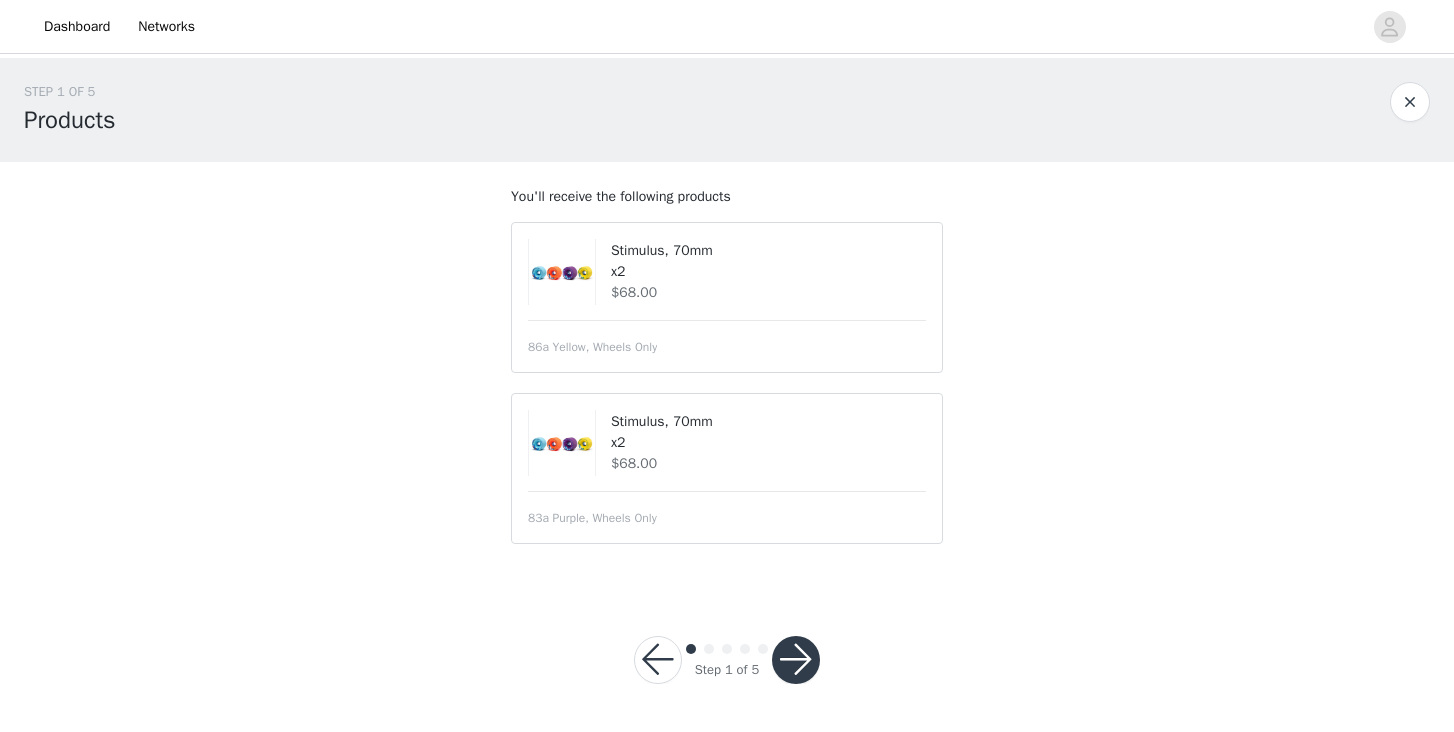click at bounding box center (796, 660) 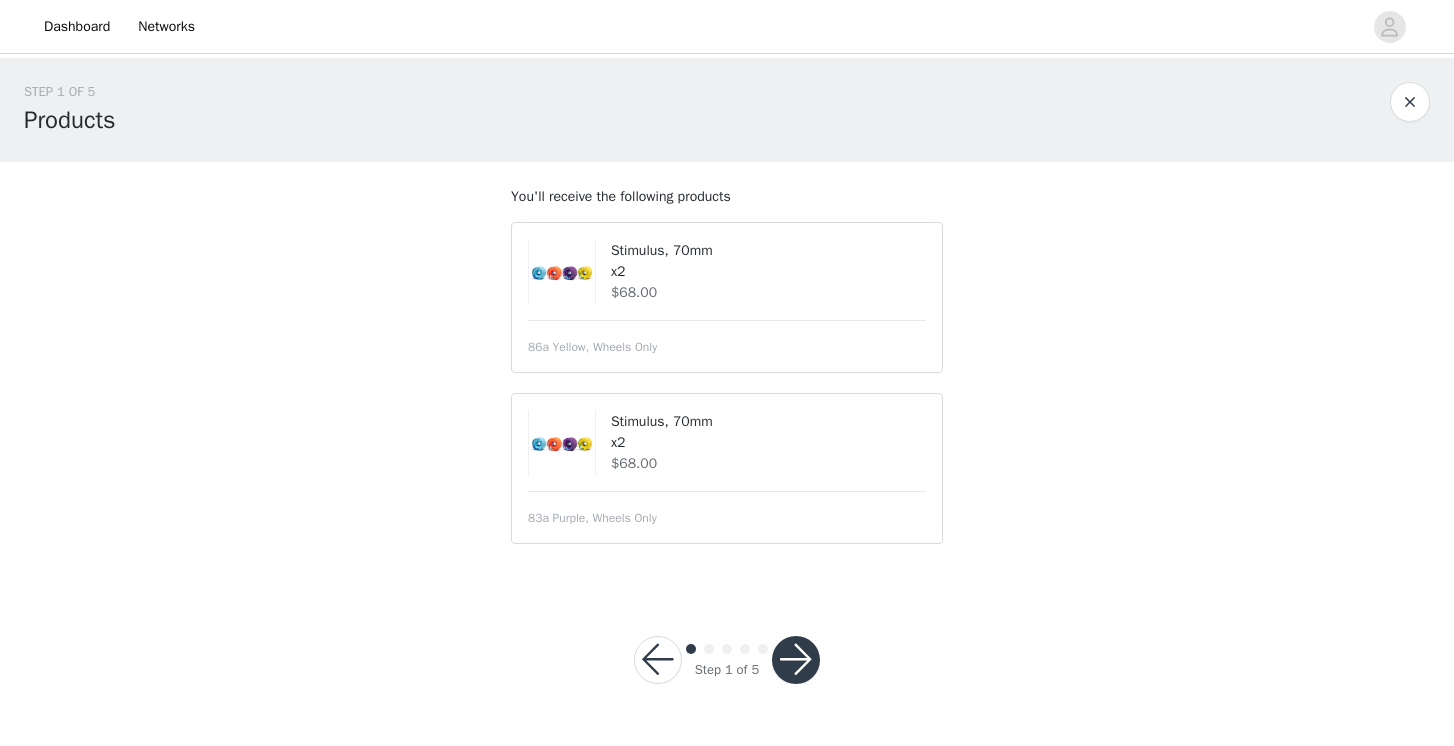 click at bounding box center [796, 660] 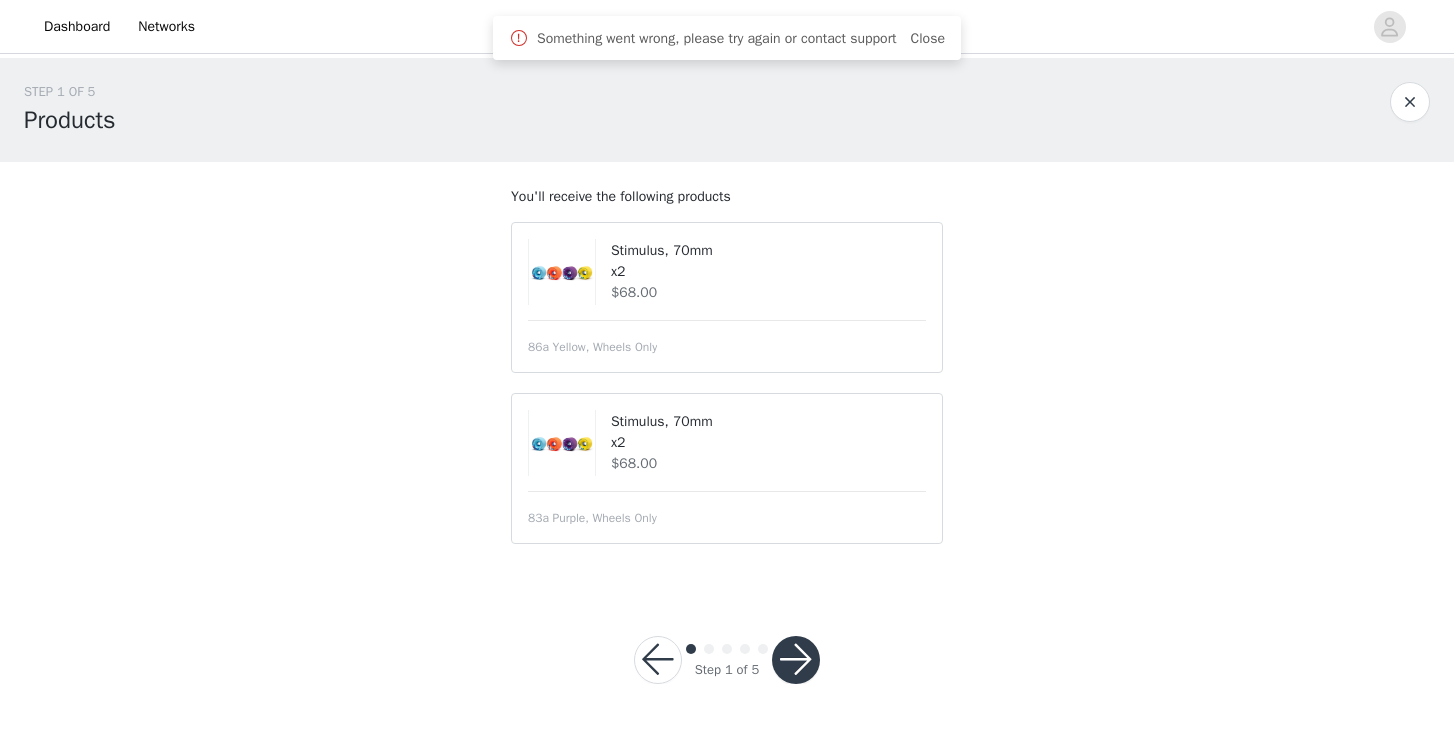 click at bounding box center (796, 660) 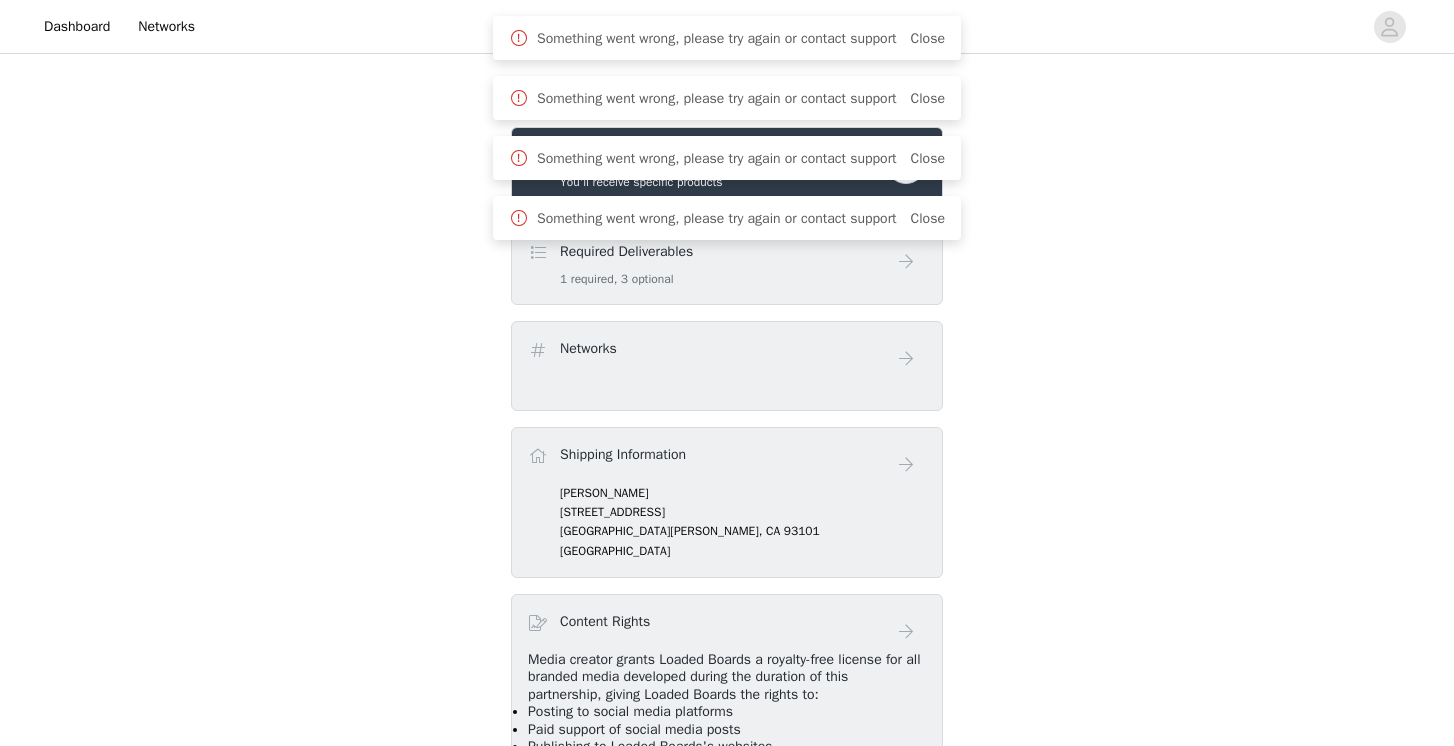 scroll, scrollTop: 374, scrollLeft: 0, axis: vertical 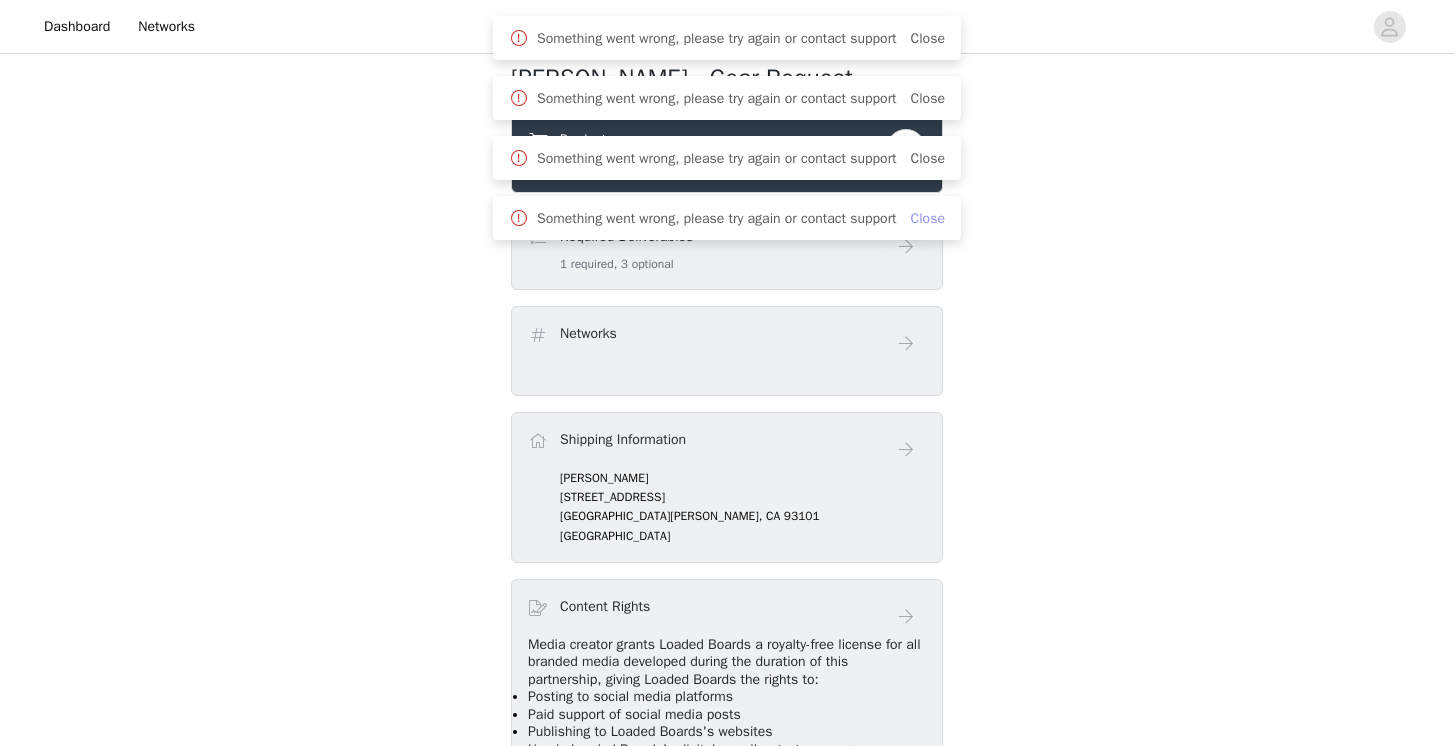 click on "Close" at bounding box center [928, 218] 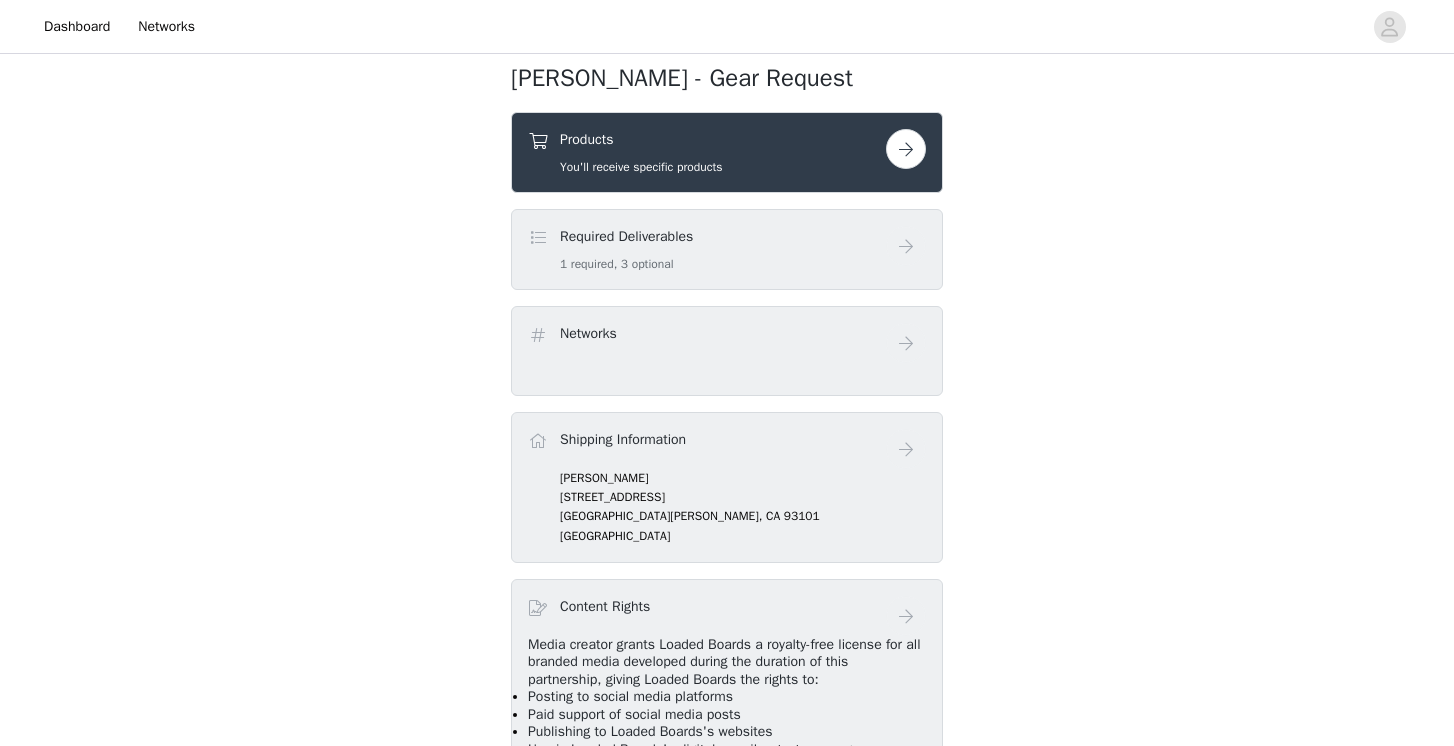 click on "Something went wrong, please try again or contact support Close" at bounding box center (727, 8) 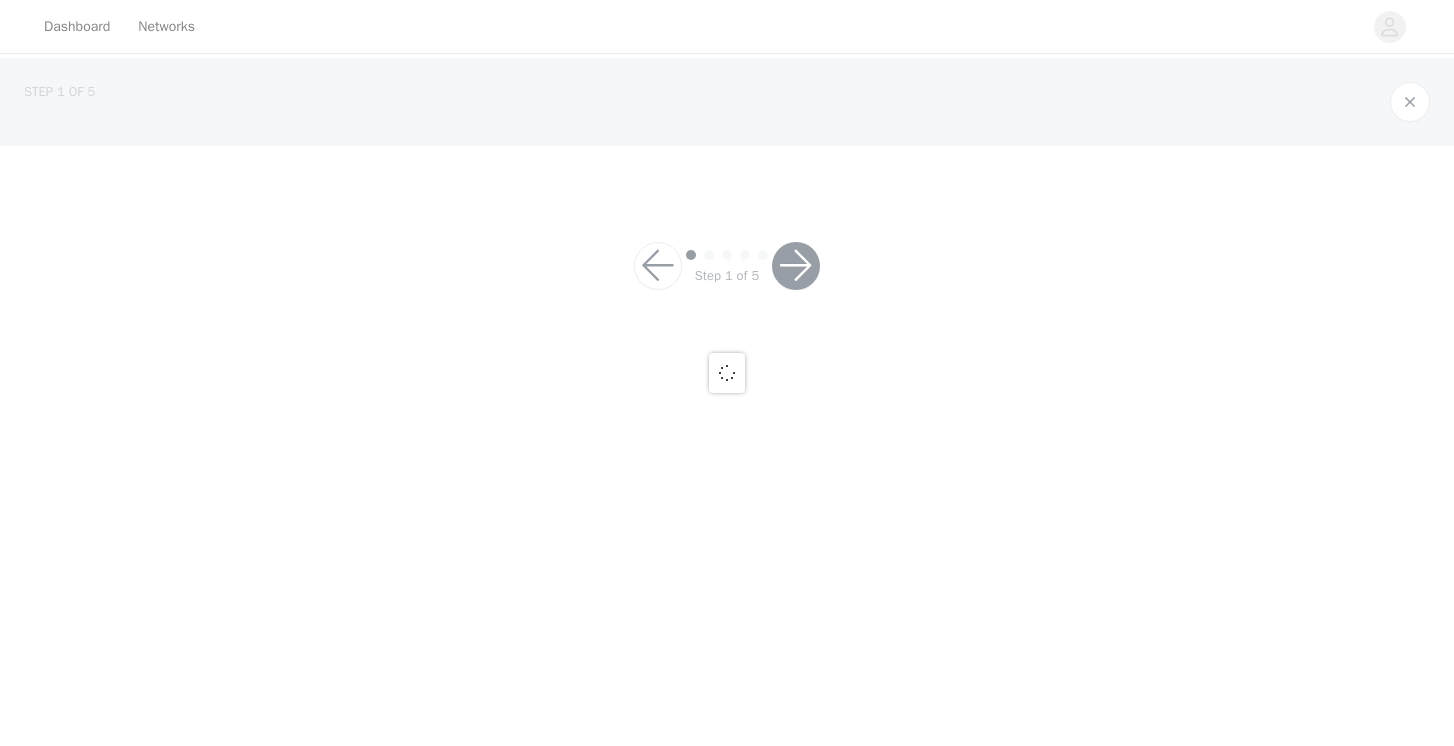 scroll, scrollTop: 0, scrollLeft: 0, axis: both 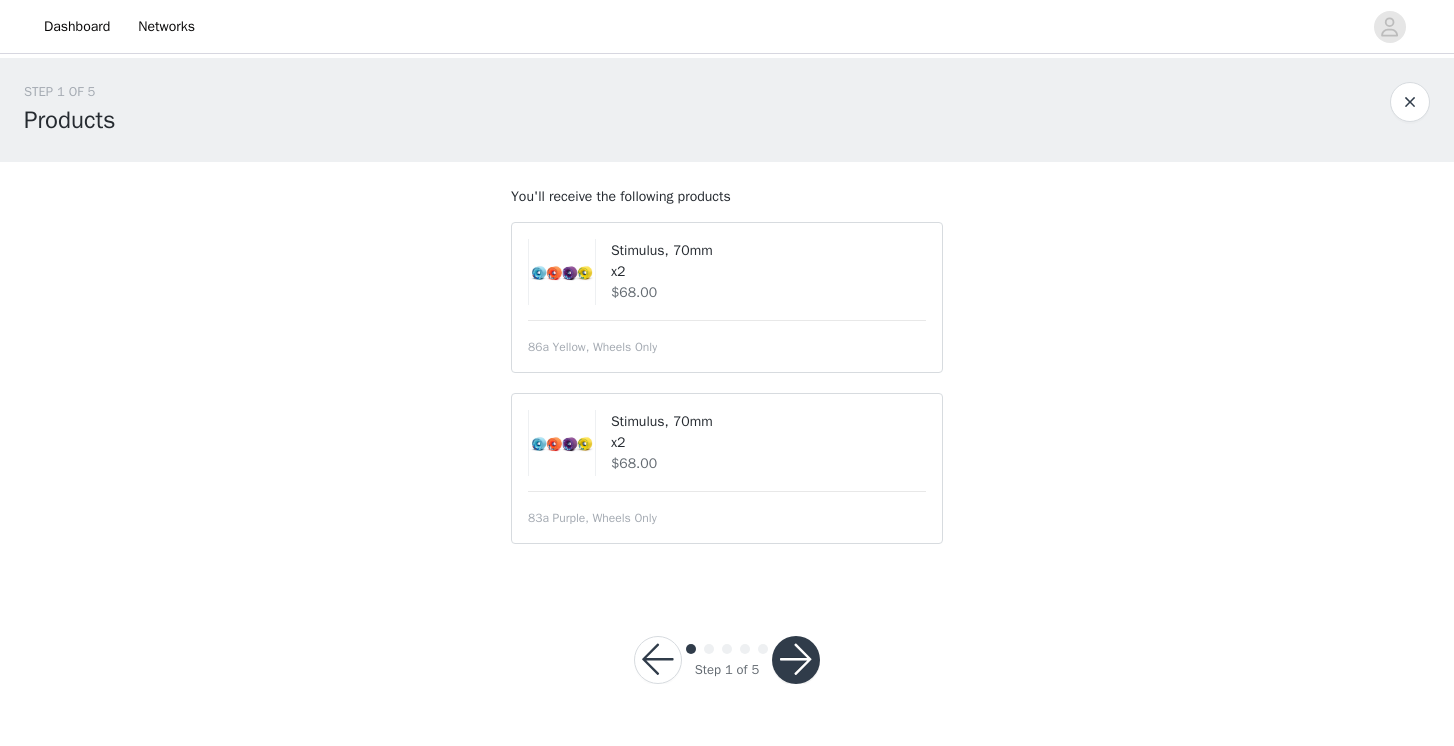 click at bounding box center (796, 660) 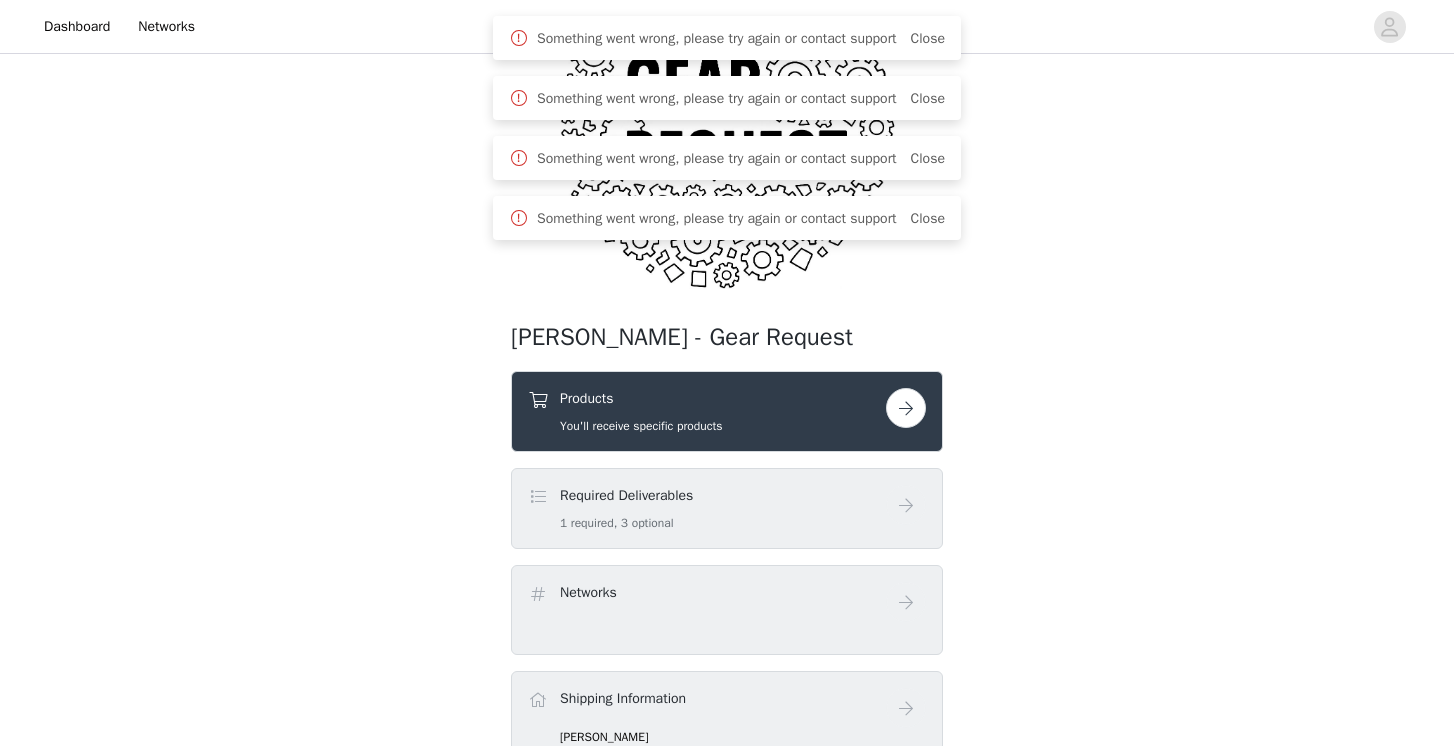 scroll, scrollTop: 0, scrollLeft: 0, axis: both 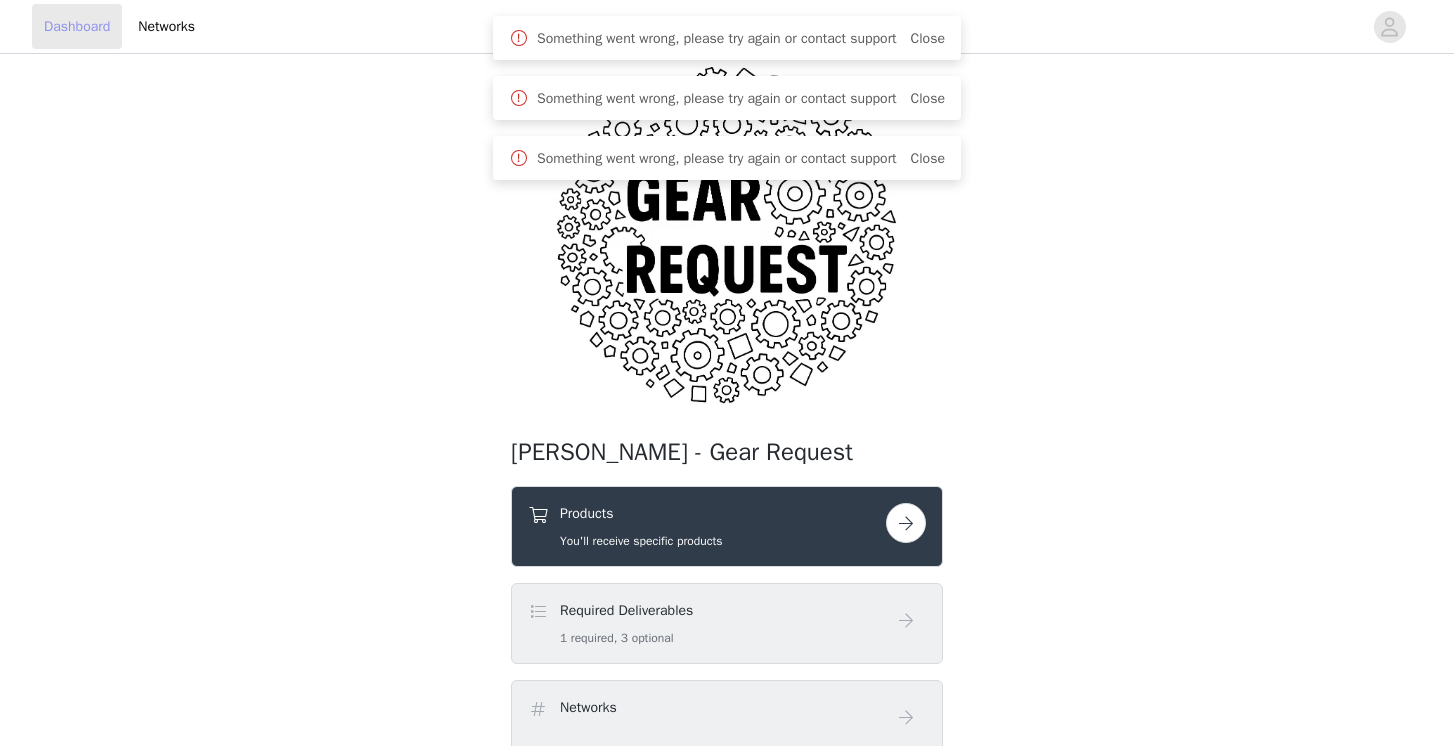 click on "Dashboard" at bounding box center (77, 26) 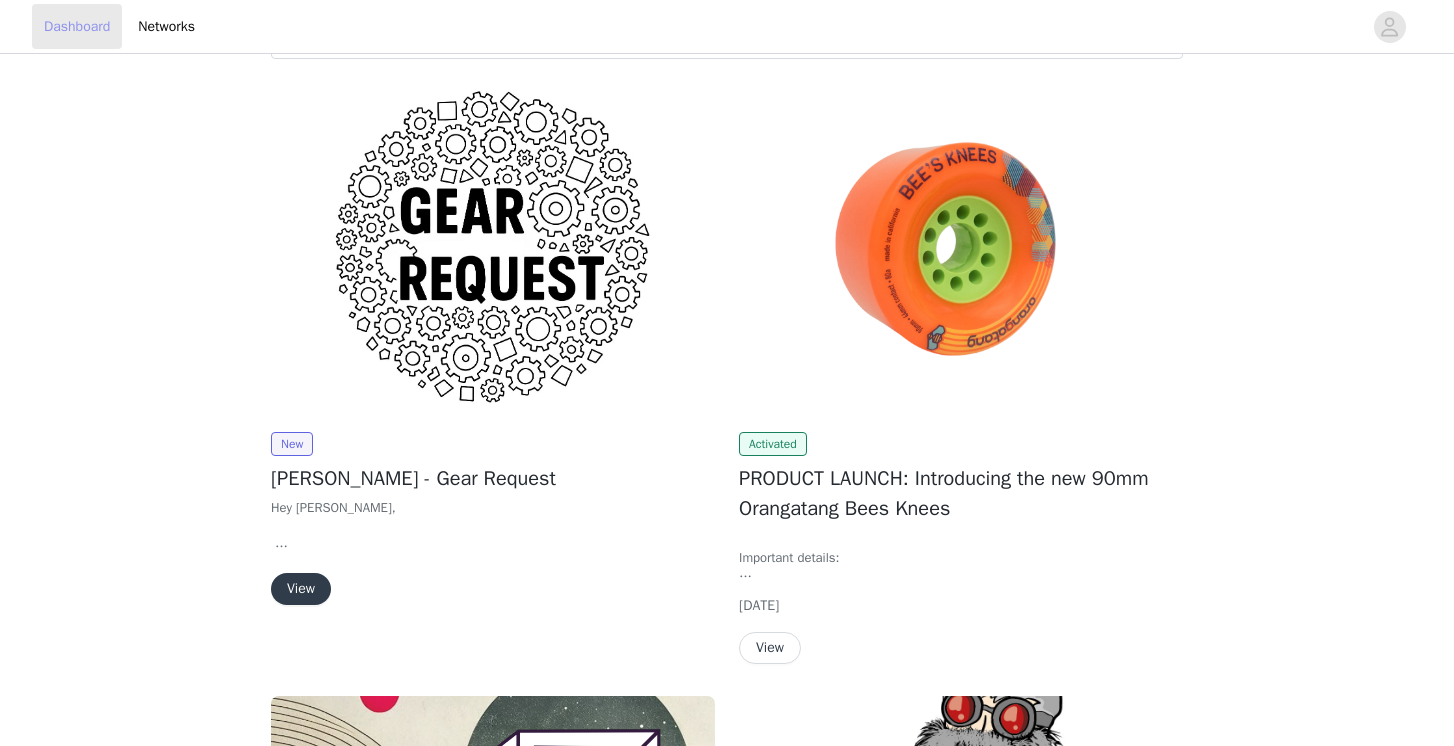 scroll, scrollTop: 238, scrollLeft: 0, axis: vertical 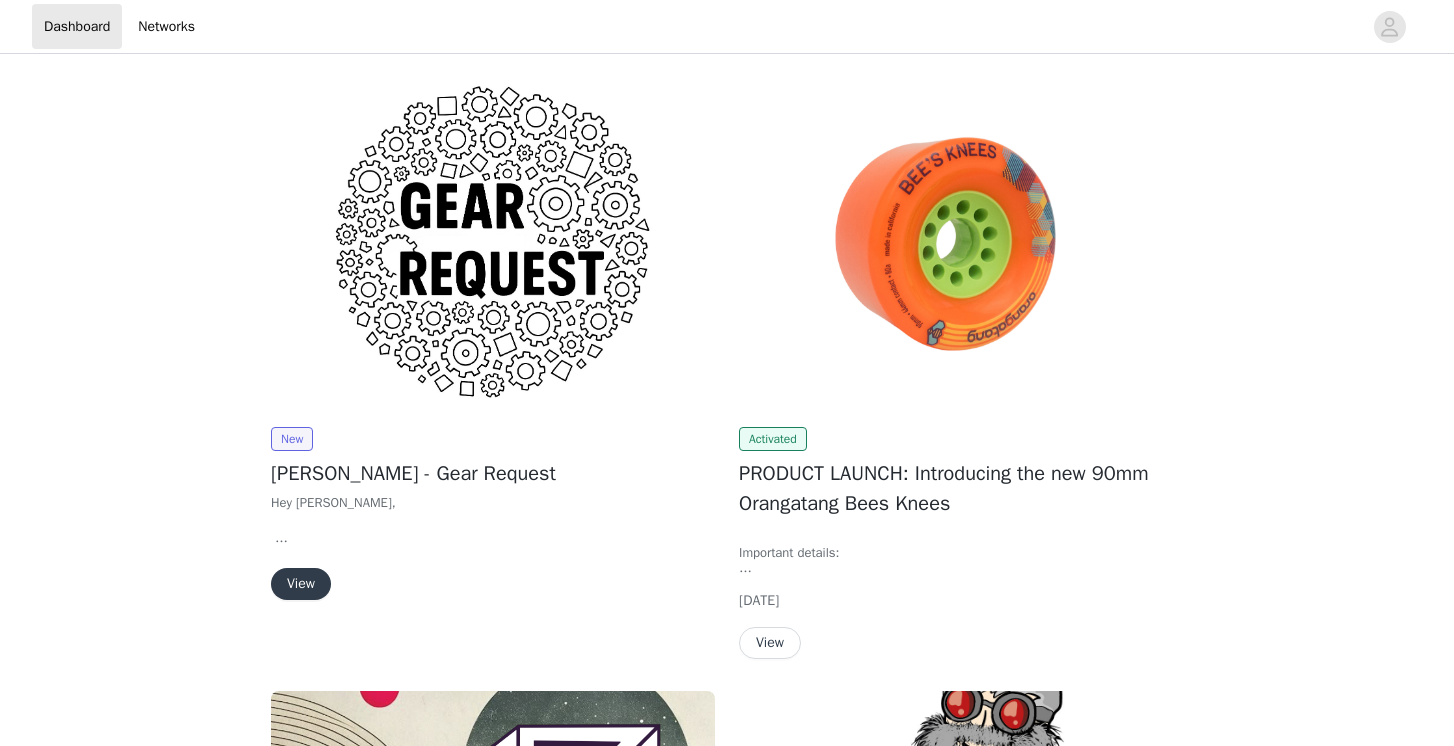 click on "View" at bounding box center (301, 584) 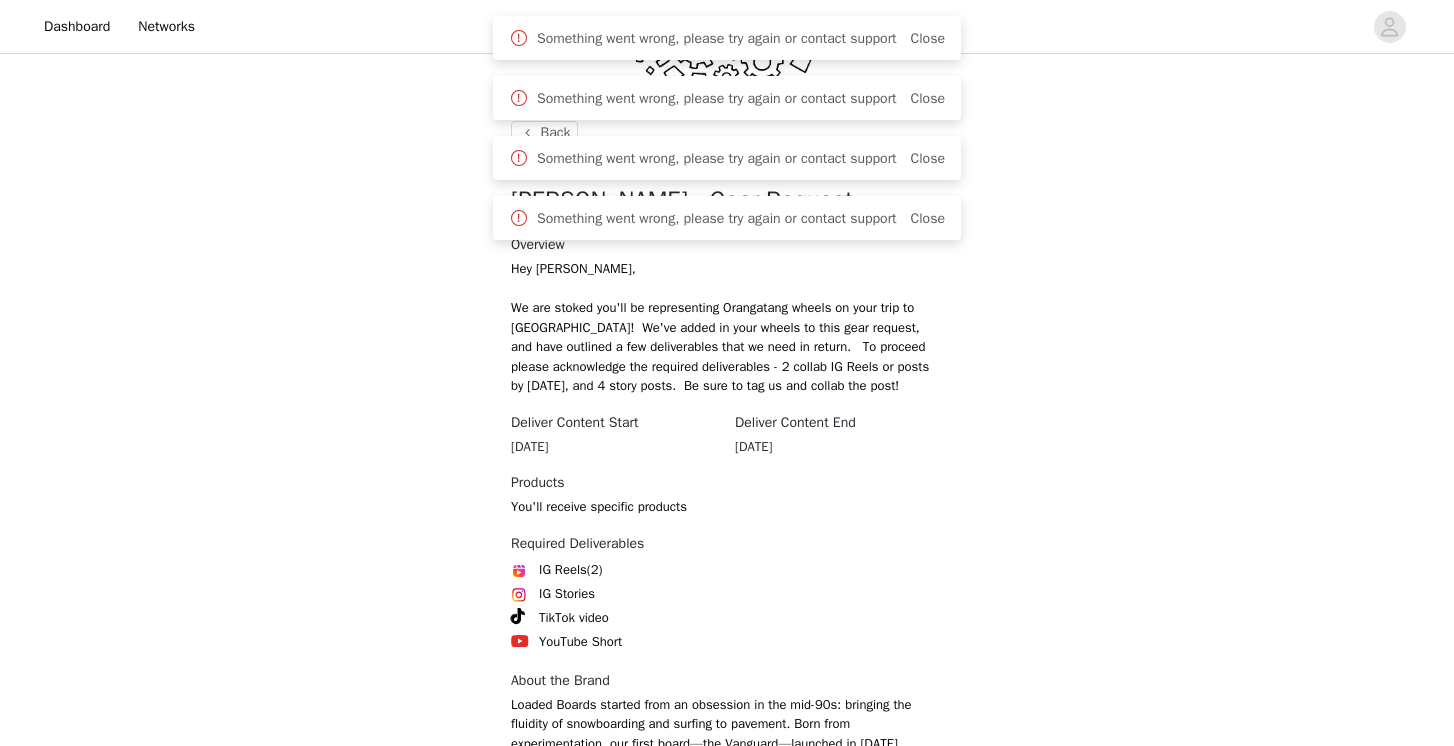 scroll, scrollTop: 331, scrollLeft: 0, axis: vertical 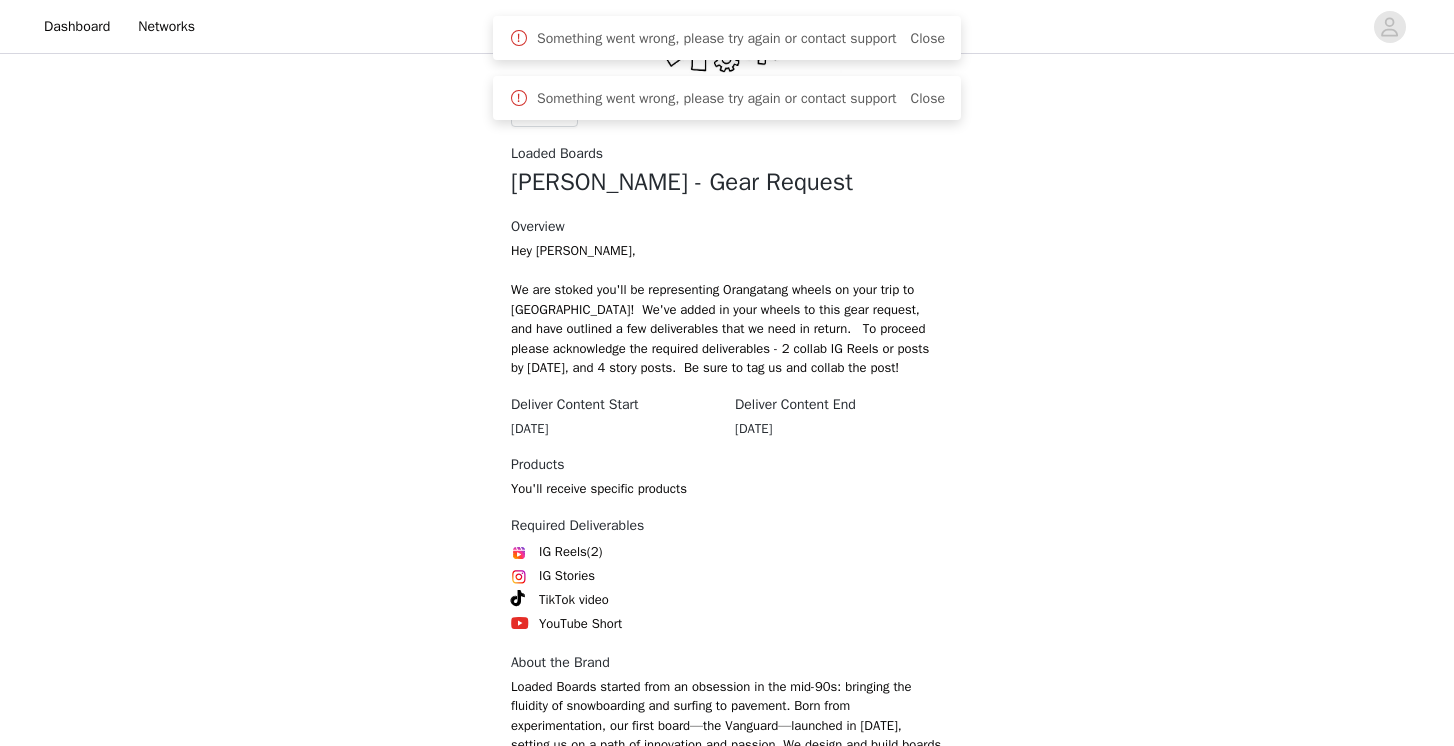 click on "Something went wrong, please try again or contact support Close" at bounding box center (727, 98) 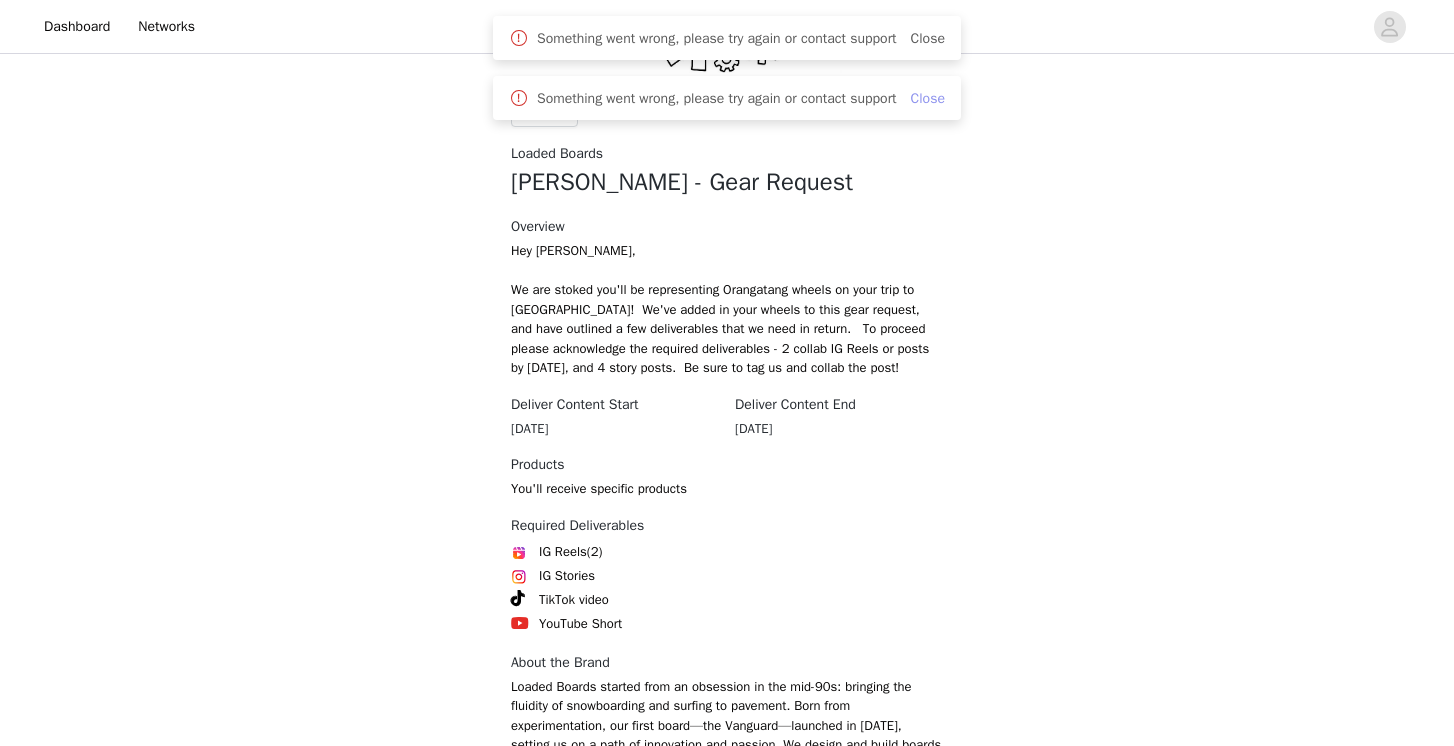 click on "Close" at bounding box center [928, 98] 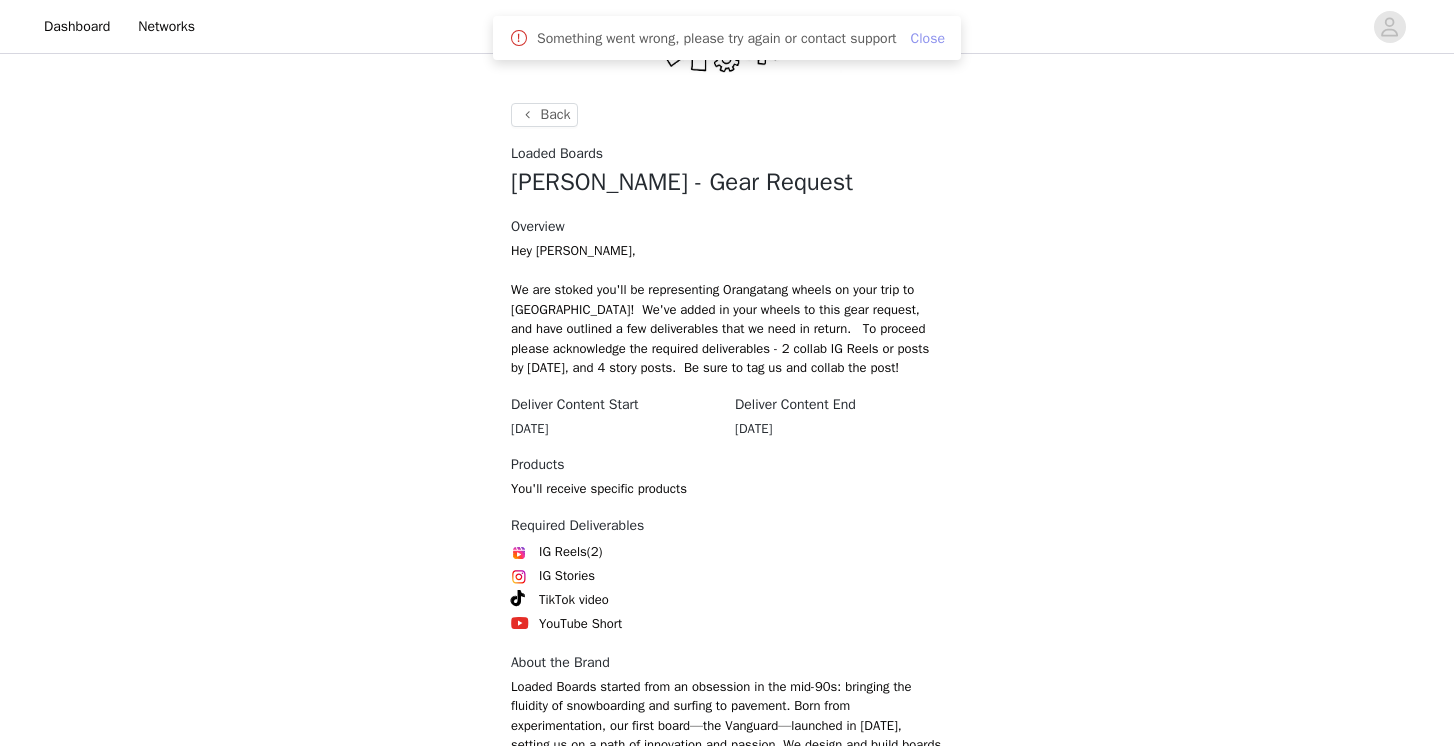click on "Close" at bounding box center (928, 38) 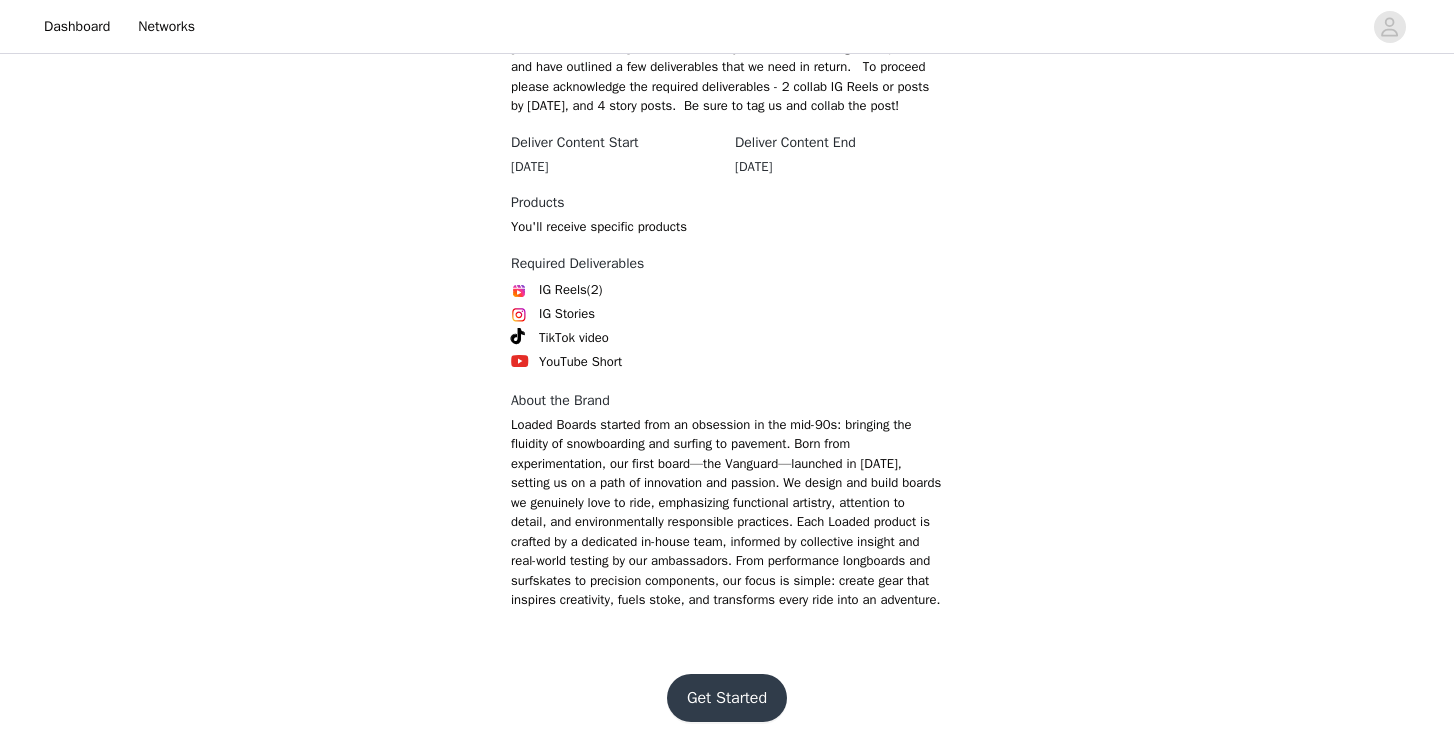 scroll, scrollTop: 632, scrollLeft: 0, axis: vertical 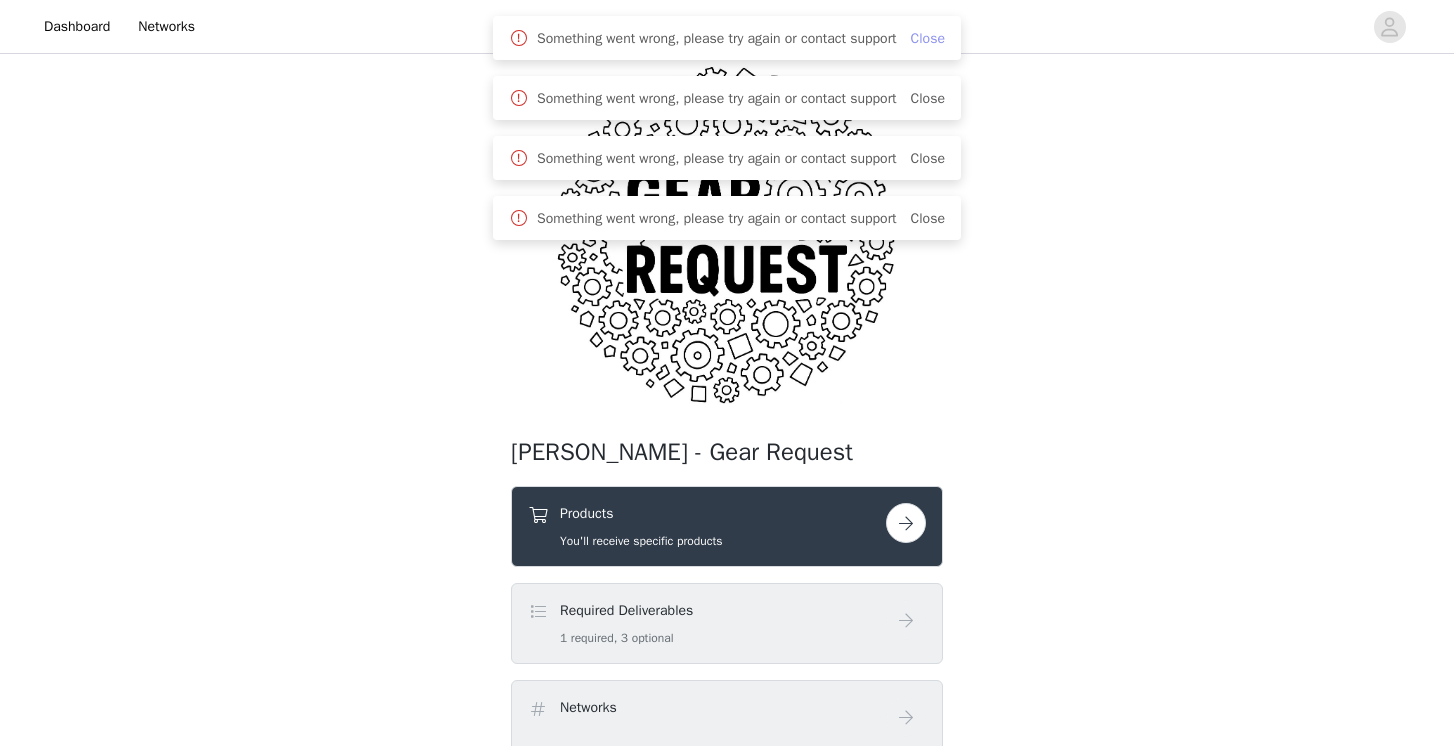 click on "Close" at bounding box center (928, 38) 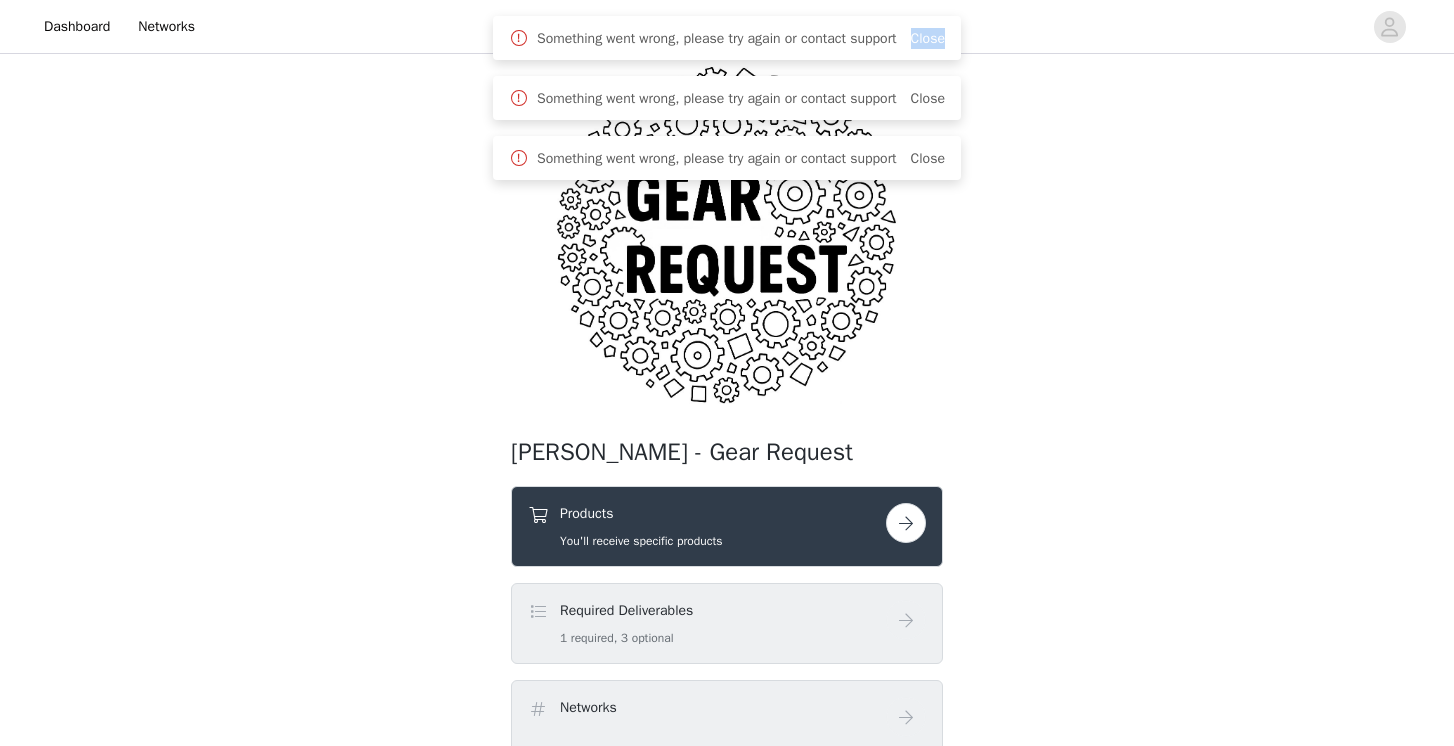 click on "Close" at bounding box center [928, 38] 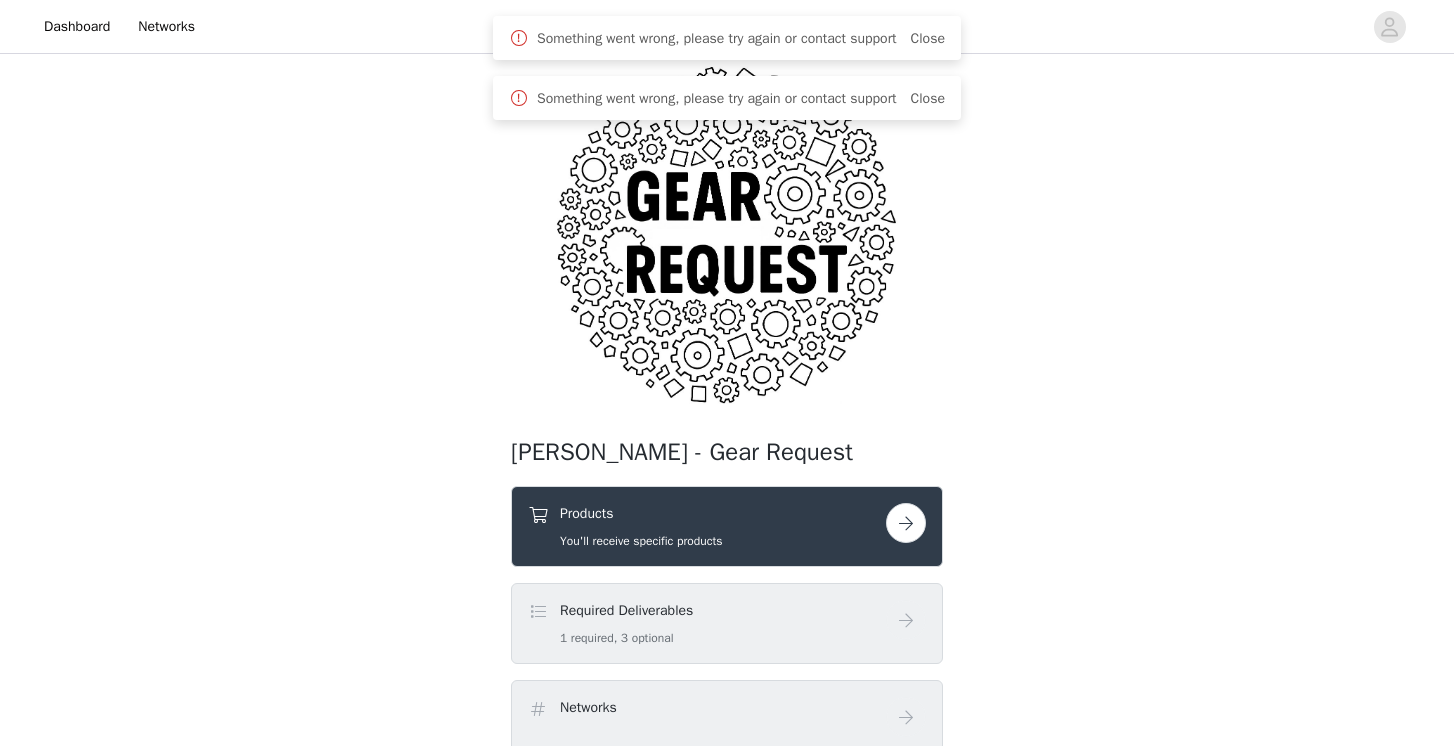 click on "Close" at bounding box center (928, 38) 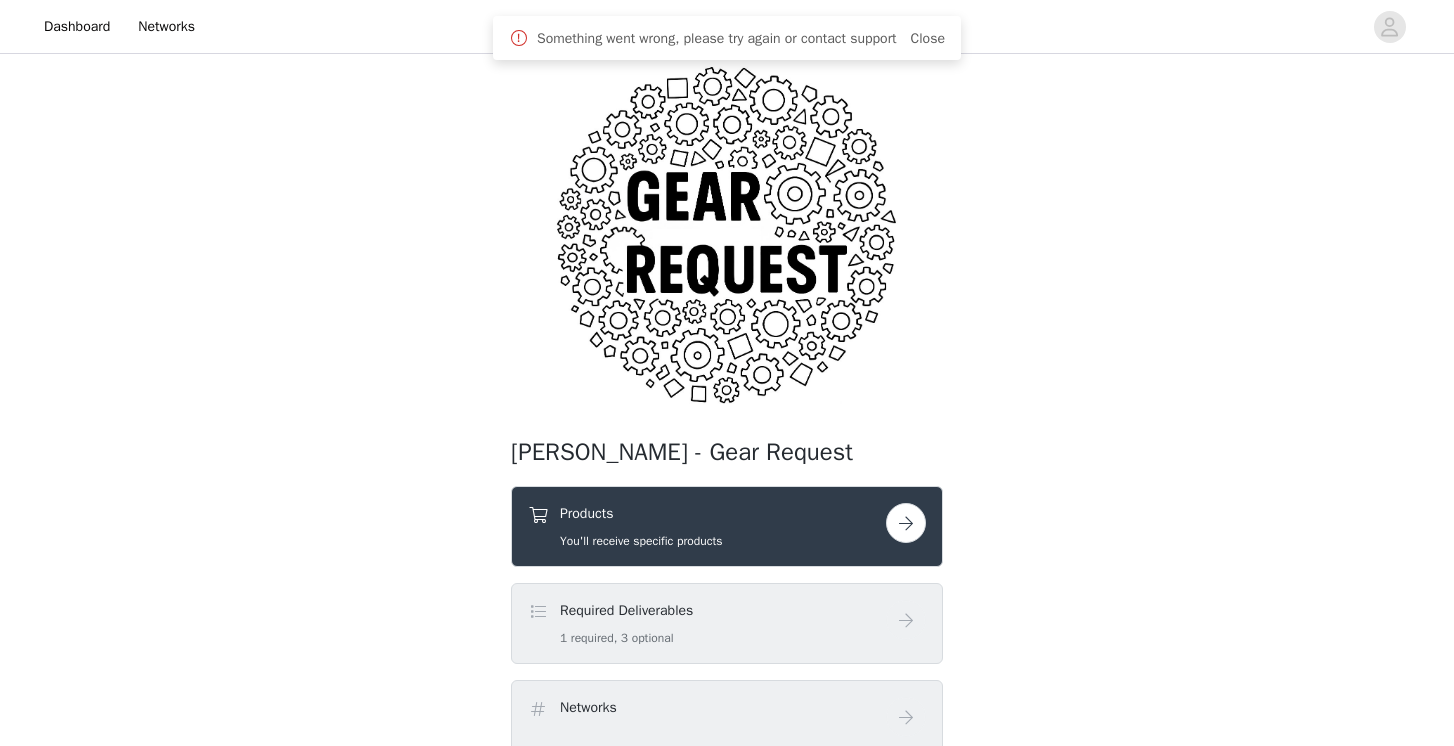 click on "Close" at bounding box center [928, 38] 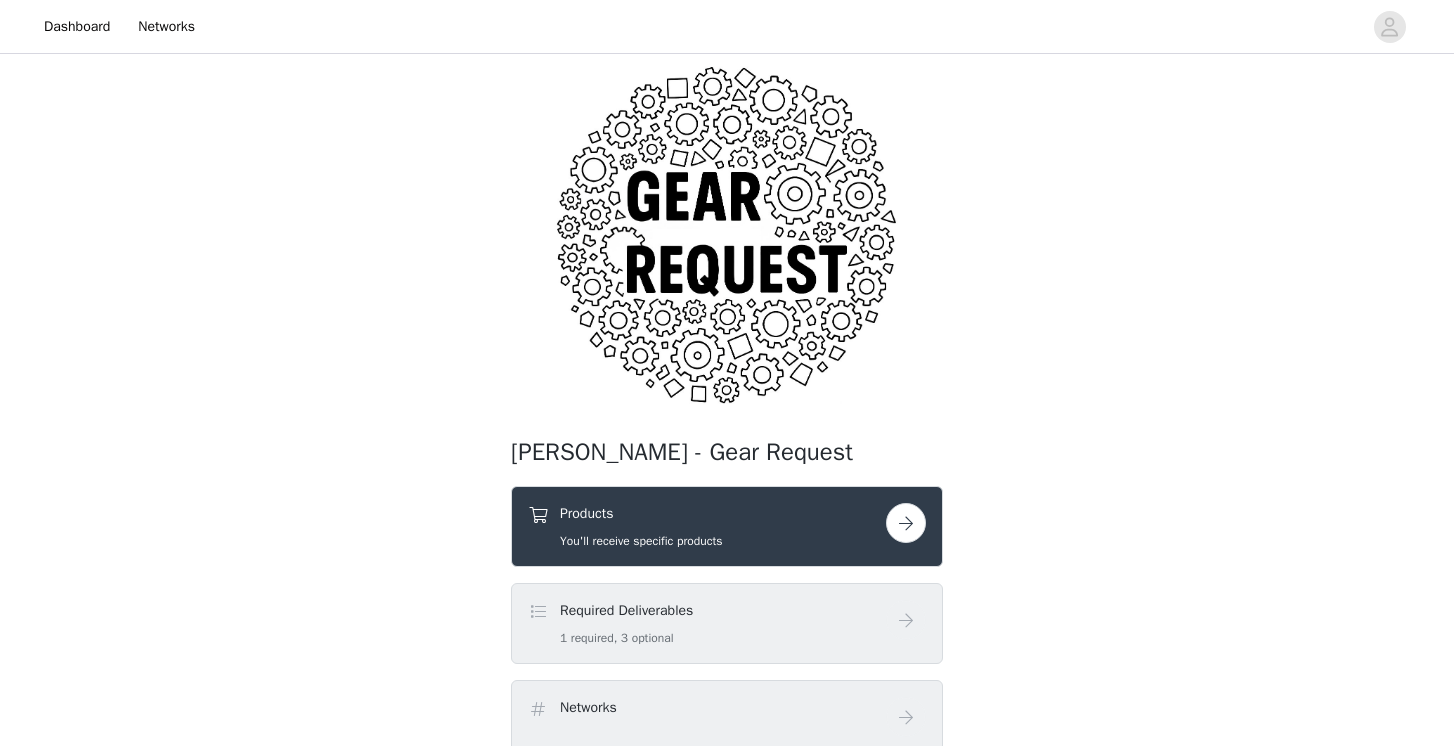 click at bounding box center (906, 523) 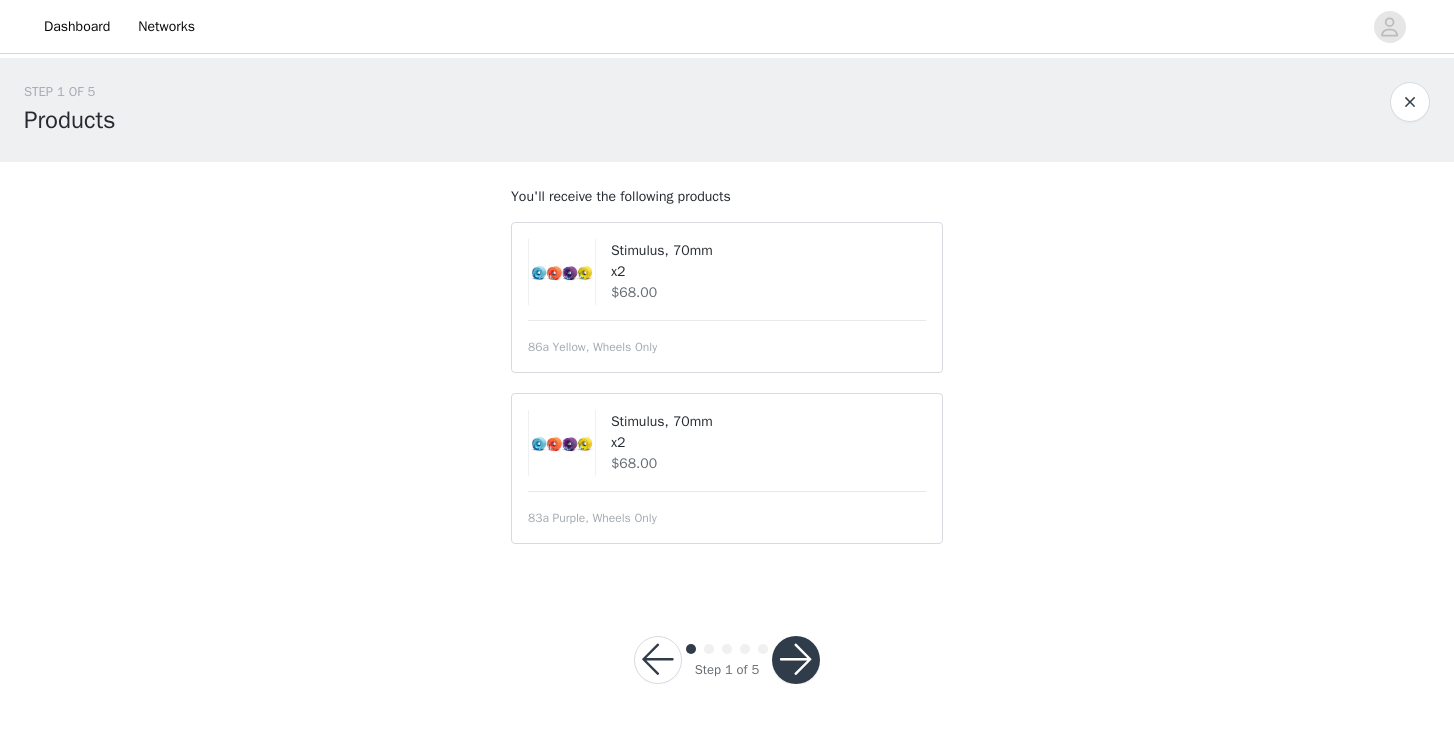 click at bounding box center (796, 660) 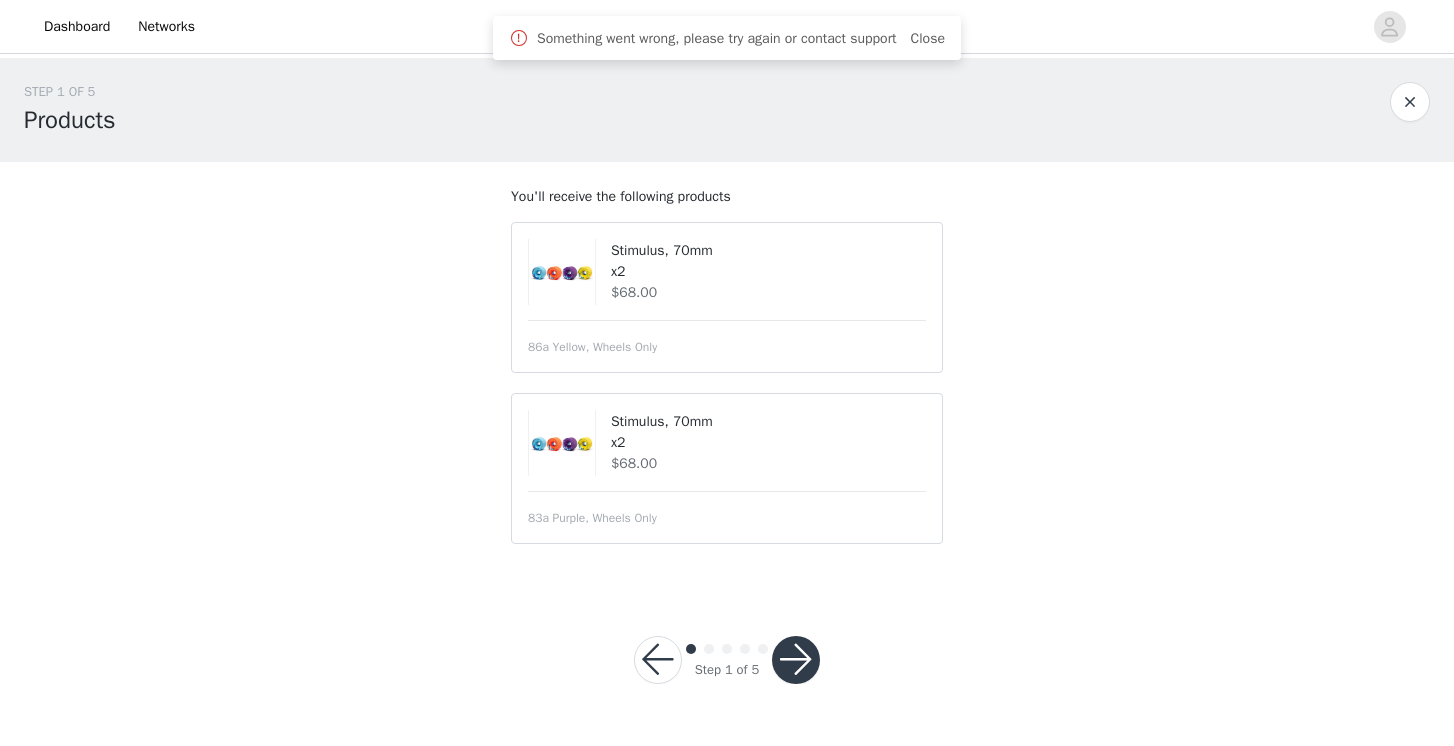 click at bounding box center (1410, 102) 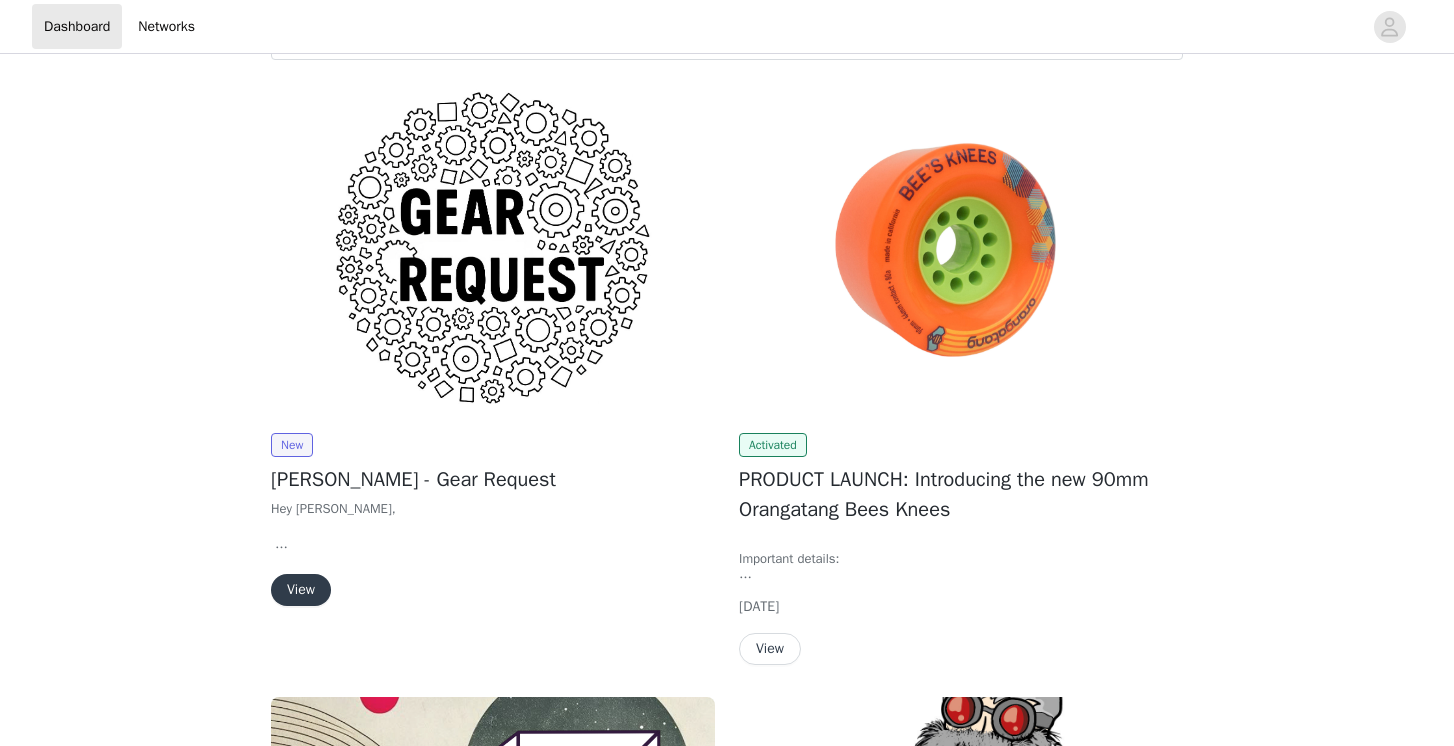 scroll, scrollTop: 279, scrollLeft: 0, axis: vertical 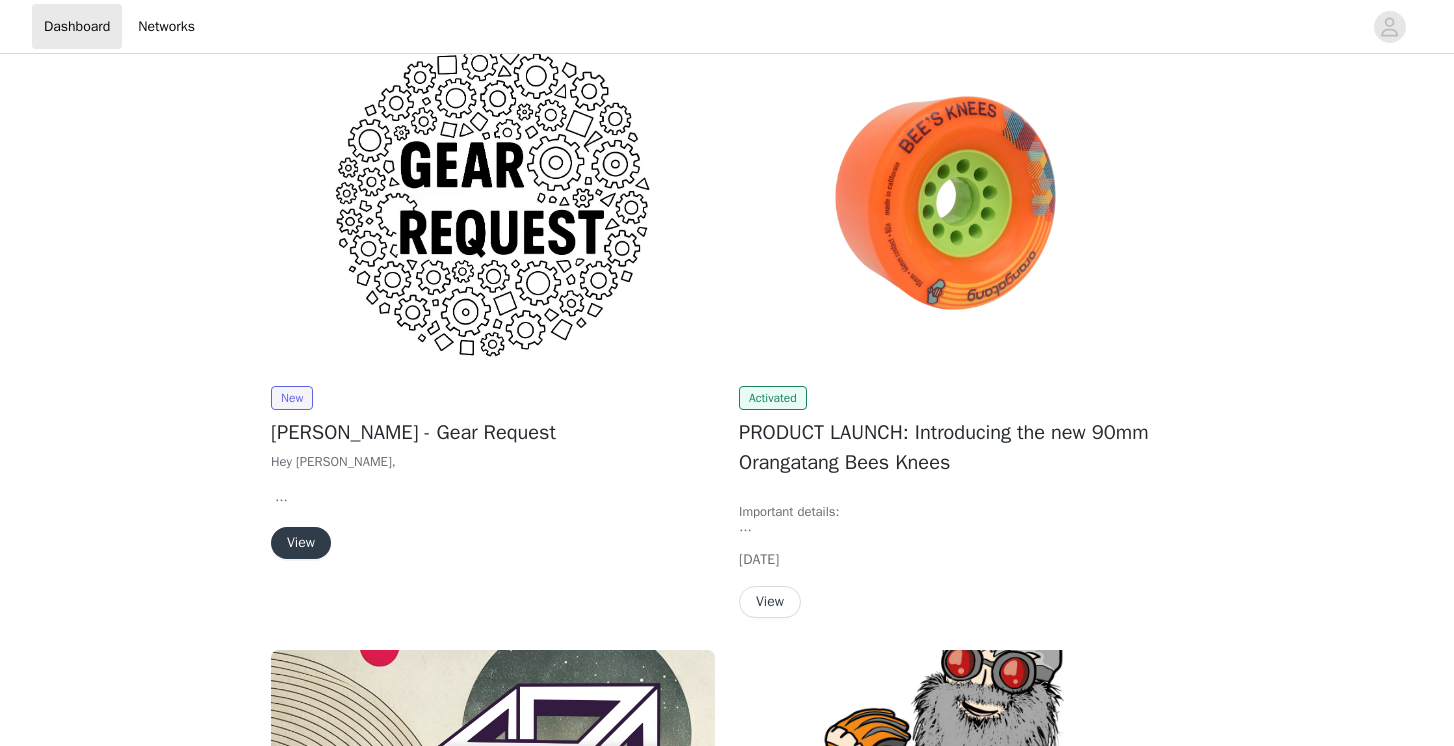 click on "View" at bounding box center (301, 543) 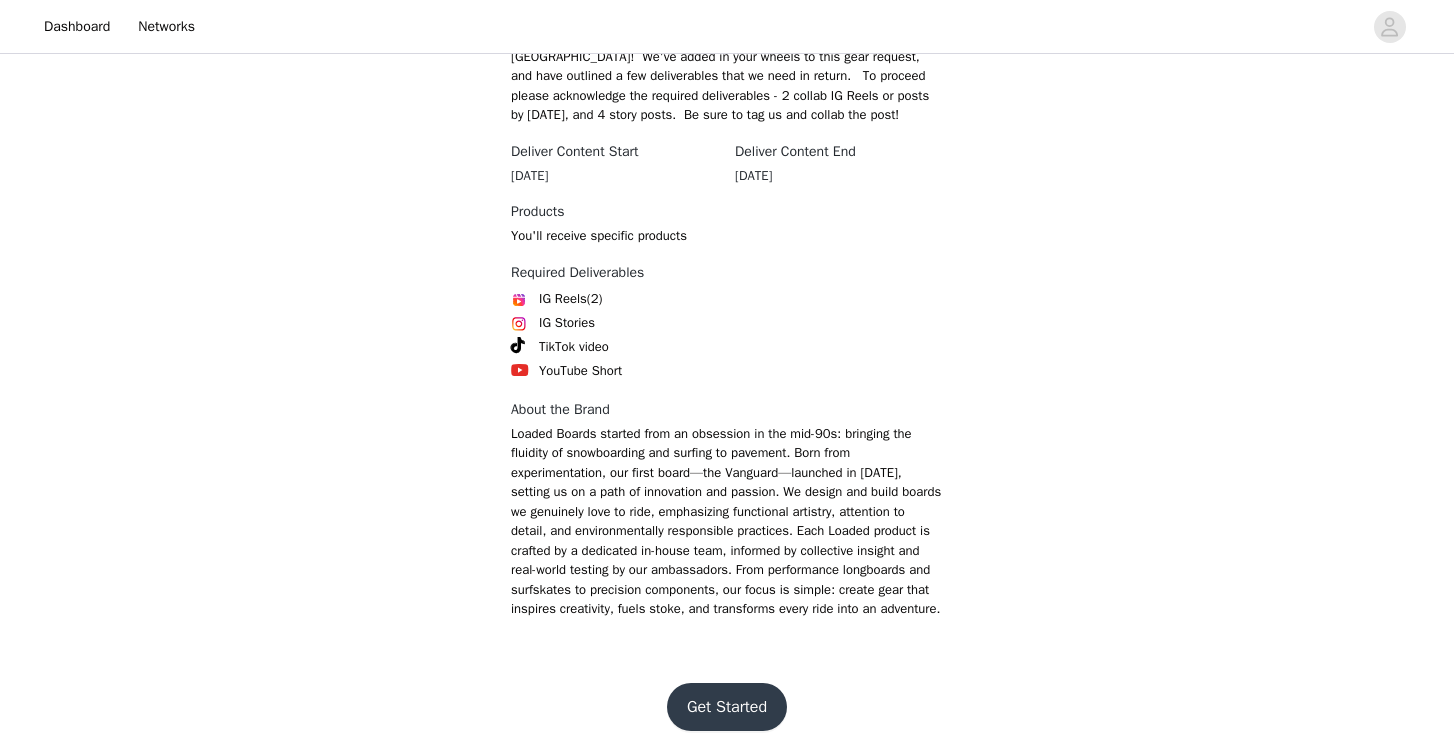scroll, scrollTop: 632, scrollLeft: 0, axis: vertical 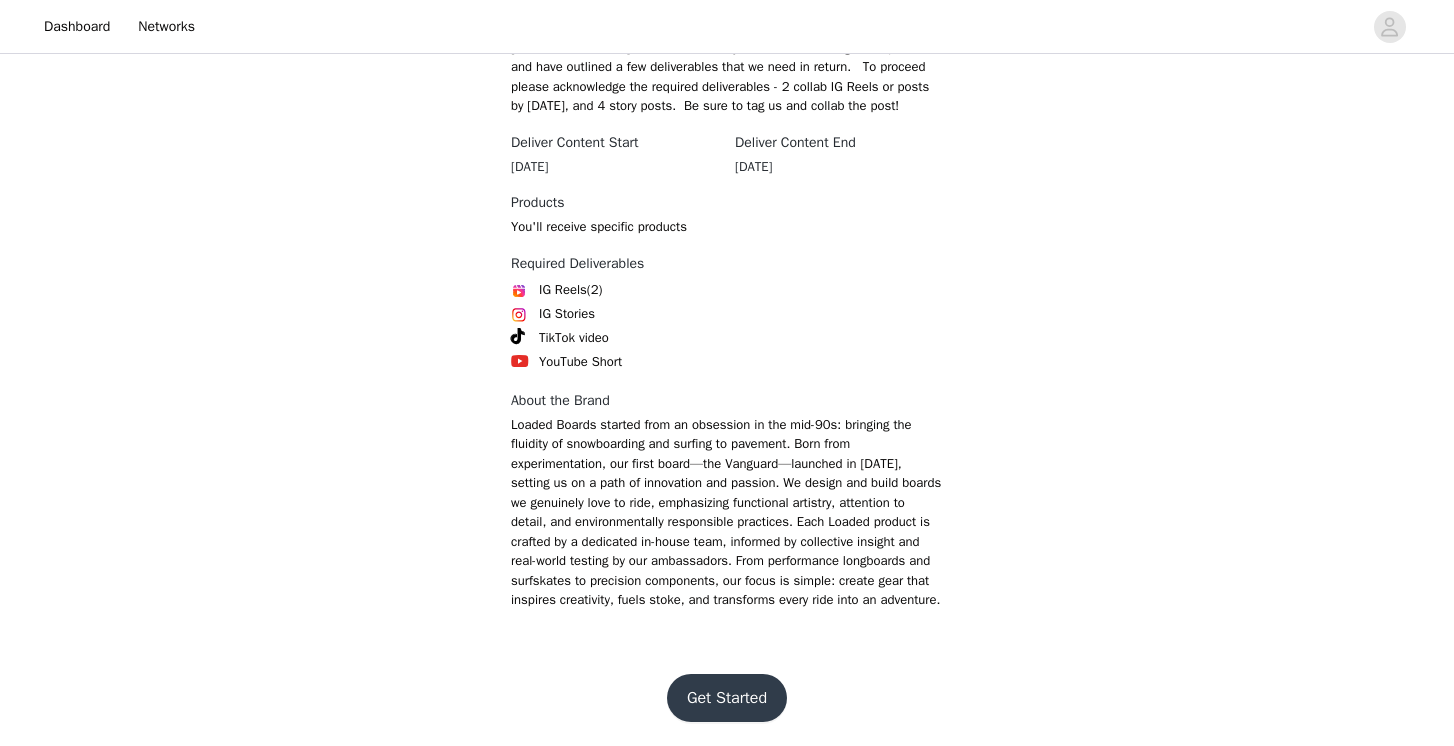 click on "Get Started" at bounding box center (727, 698) 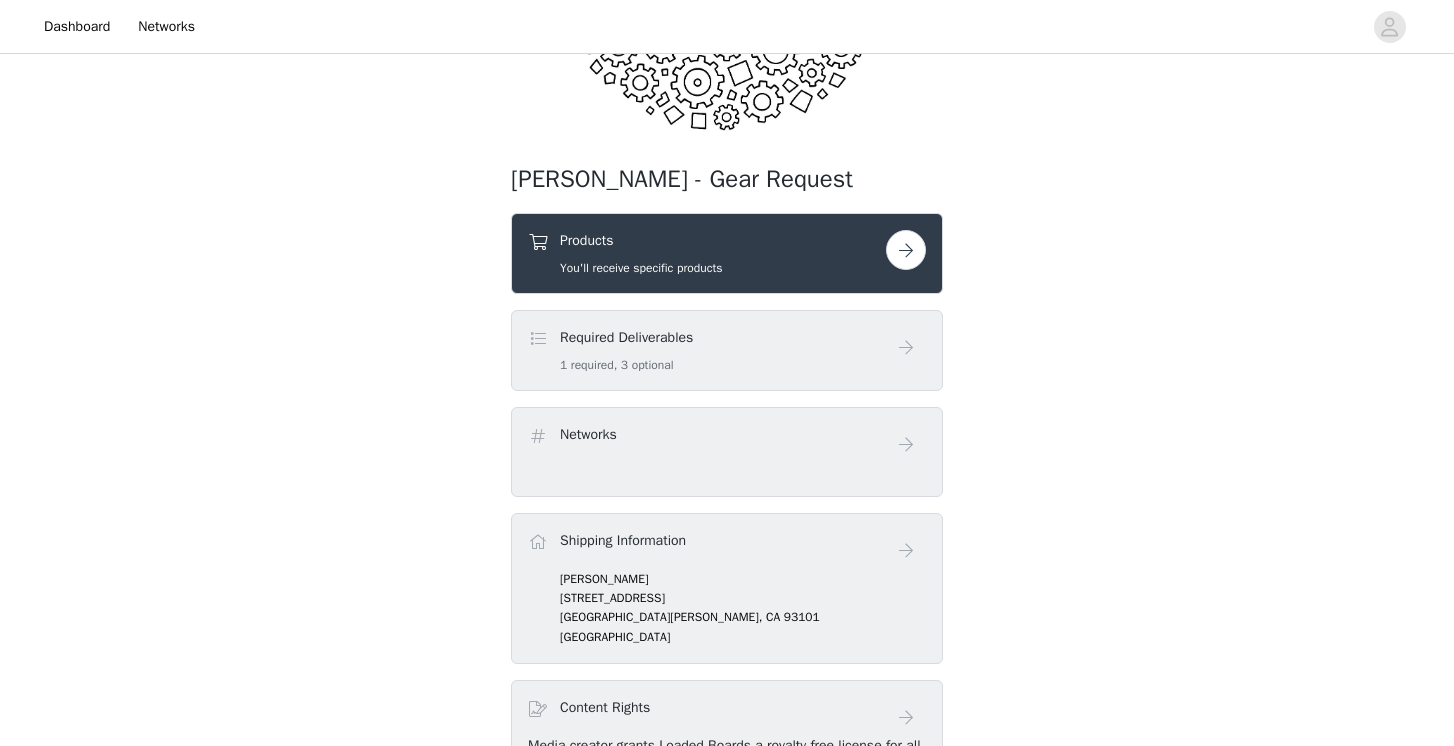 scroll, scrollTop: 279, scrollLeft: 0, axis: vertical 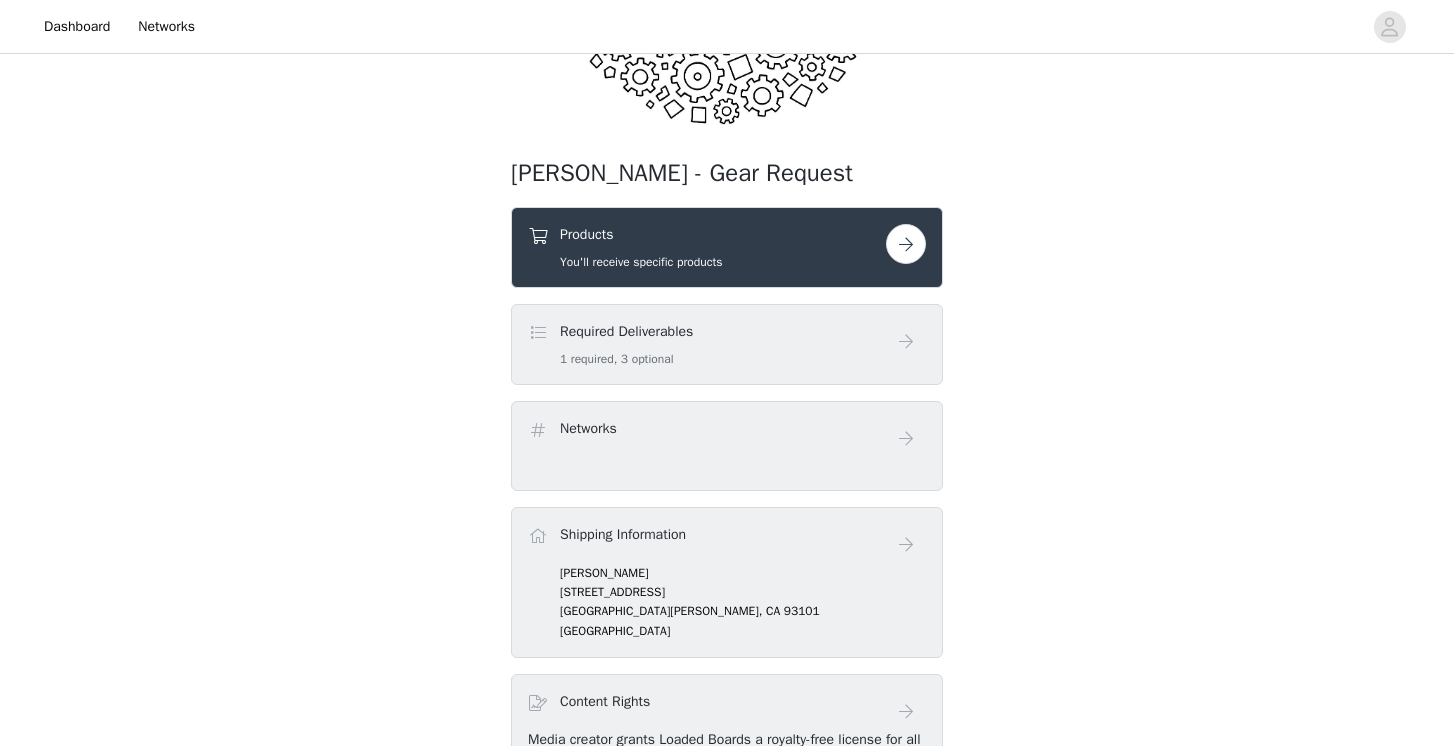 click at bounding box center [906, 244] 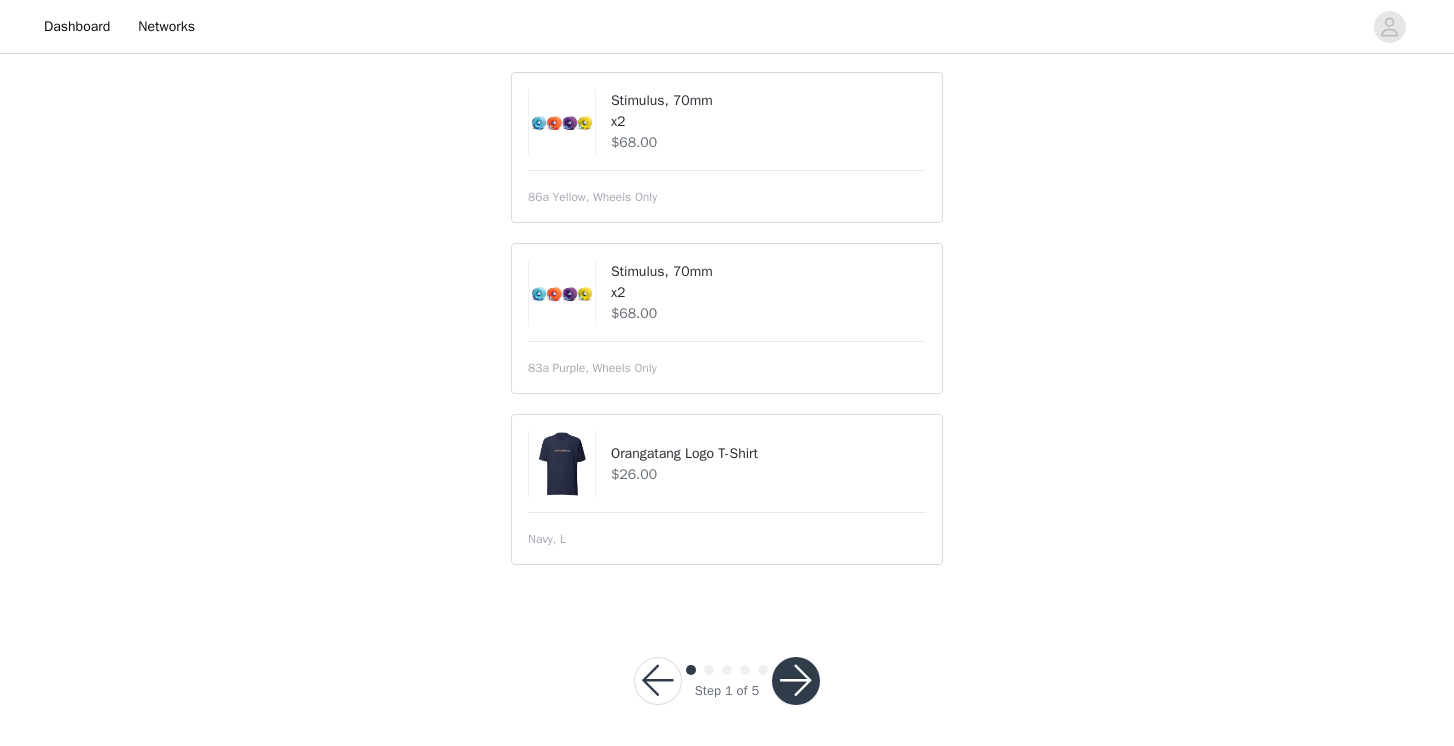 scroll, scrollTop: 157, scrollLeft: 0, axis: vertical 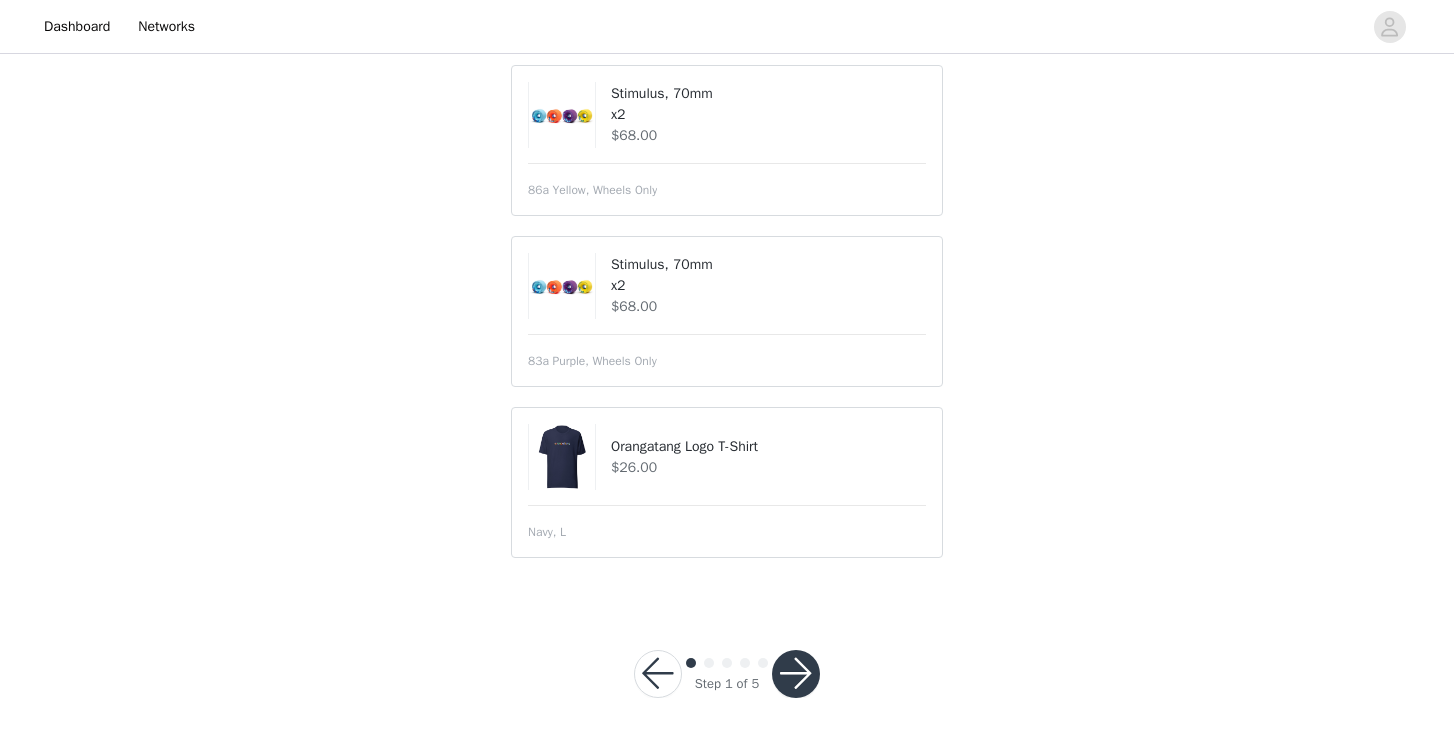 click at bounding box center (796, 674) 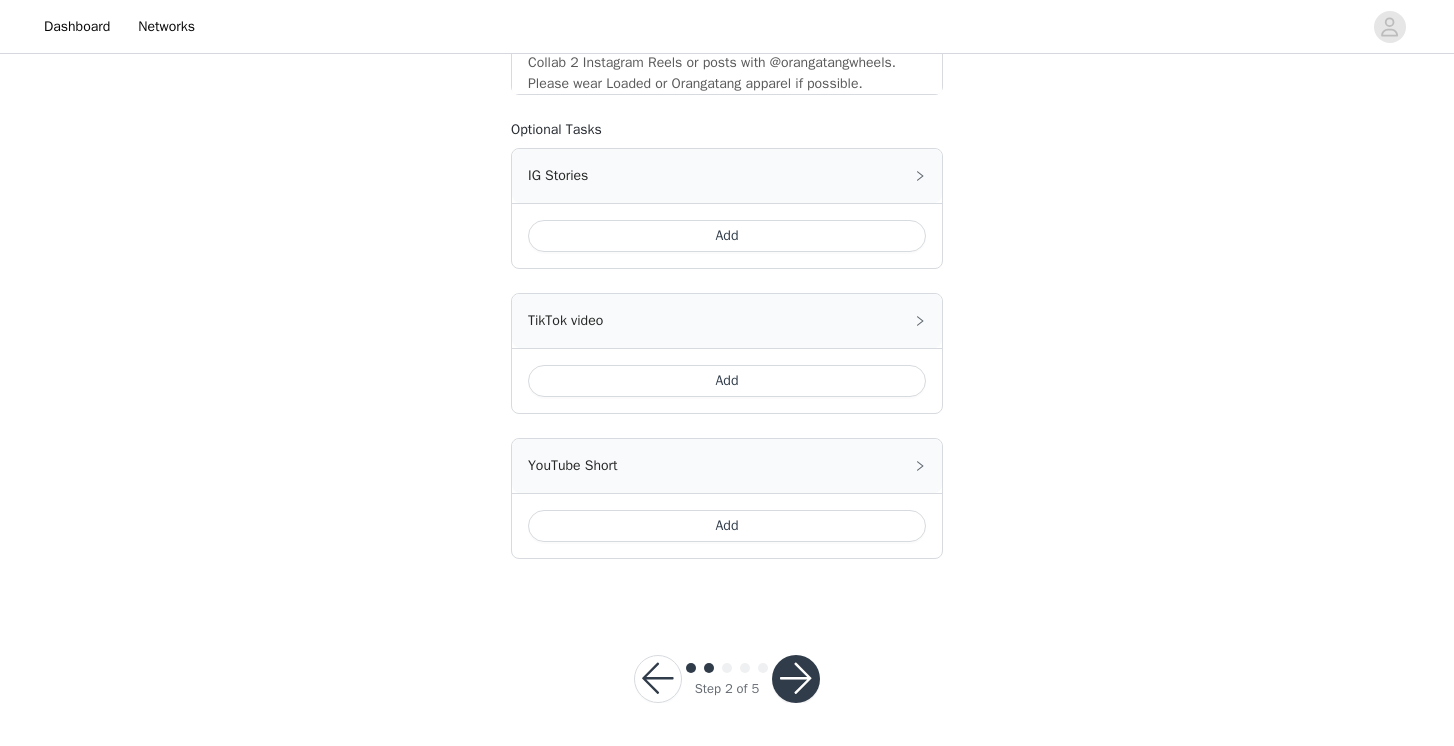scroll, scrollTop: 943, scrollLeft: 0, axis: vertical 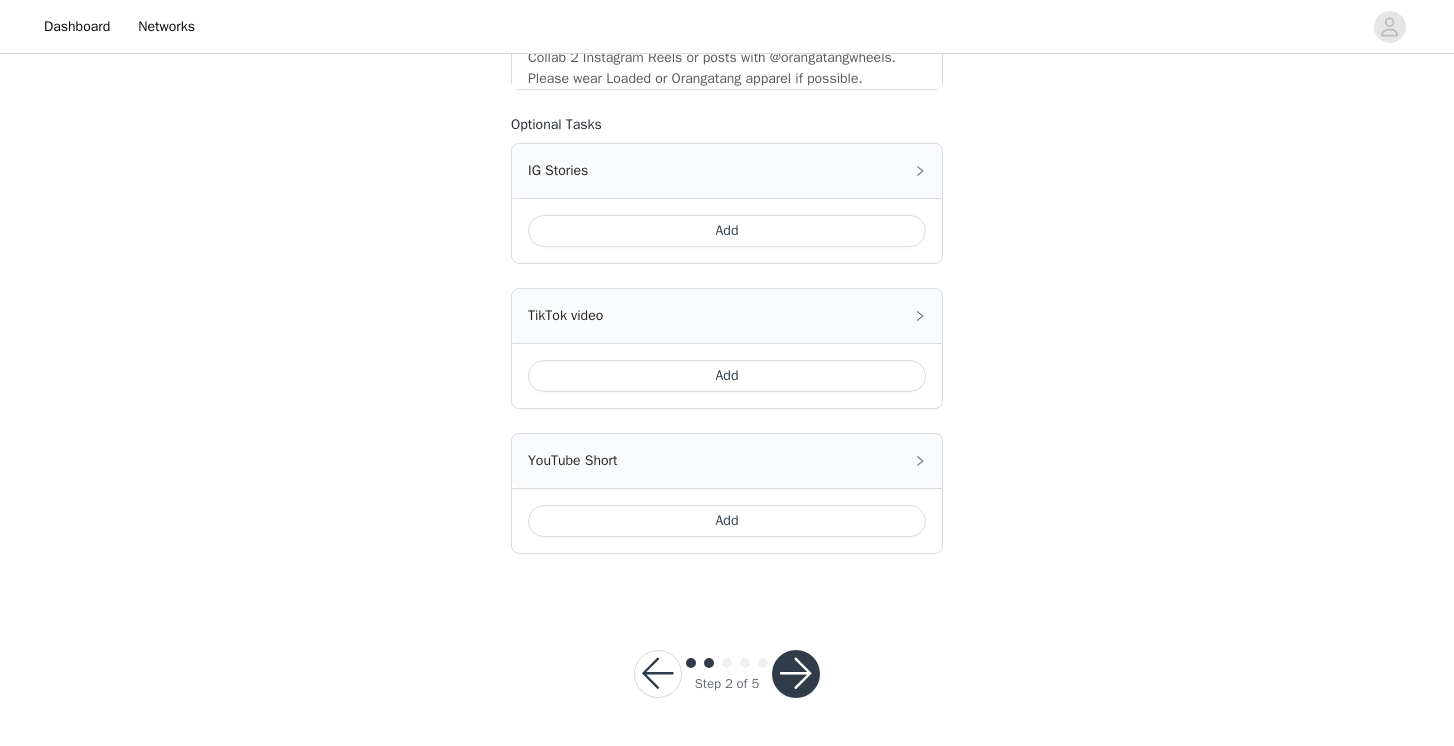 click at bounding box center (796, 674) 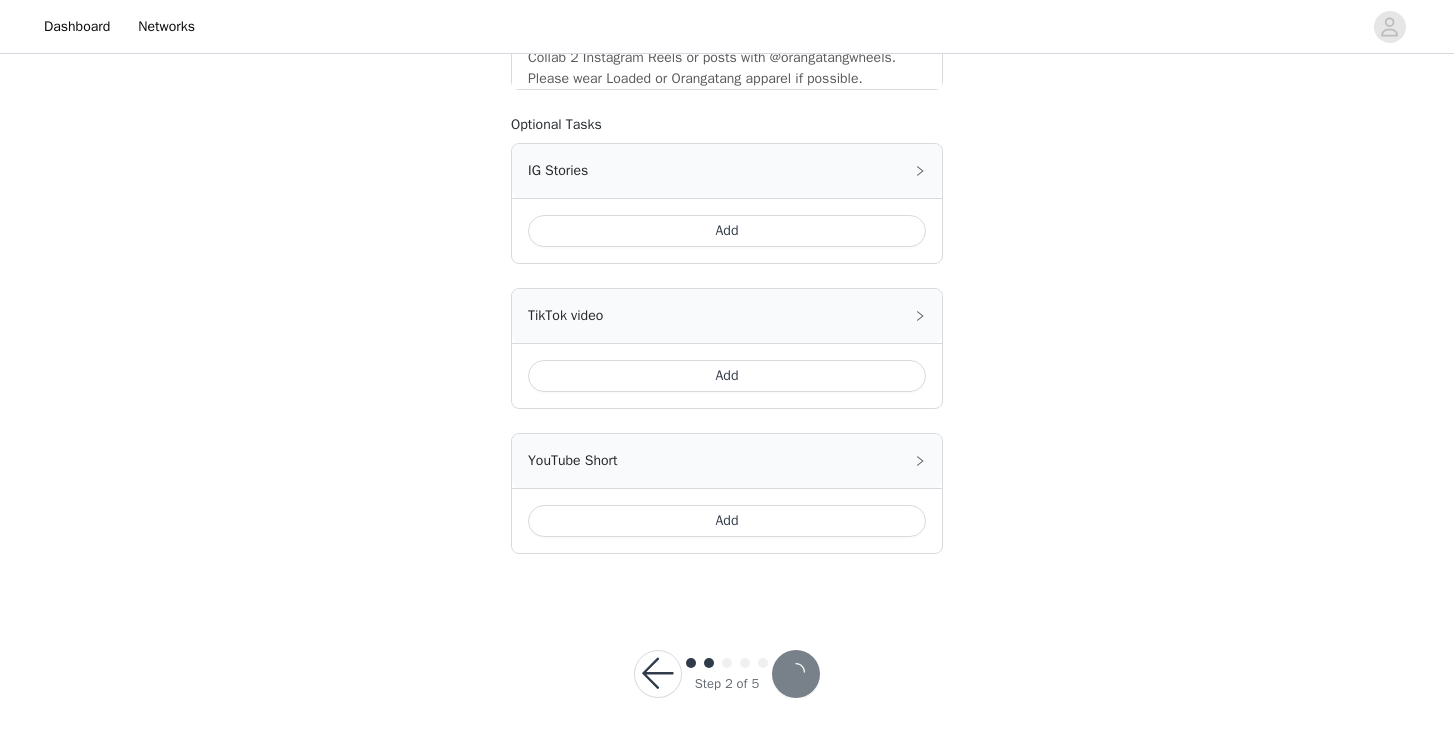 scroll, scrollTop: 0, scrollLeft: 0, axis: both 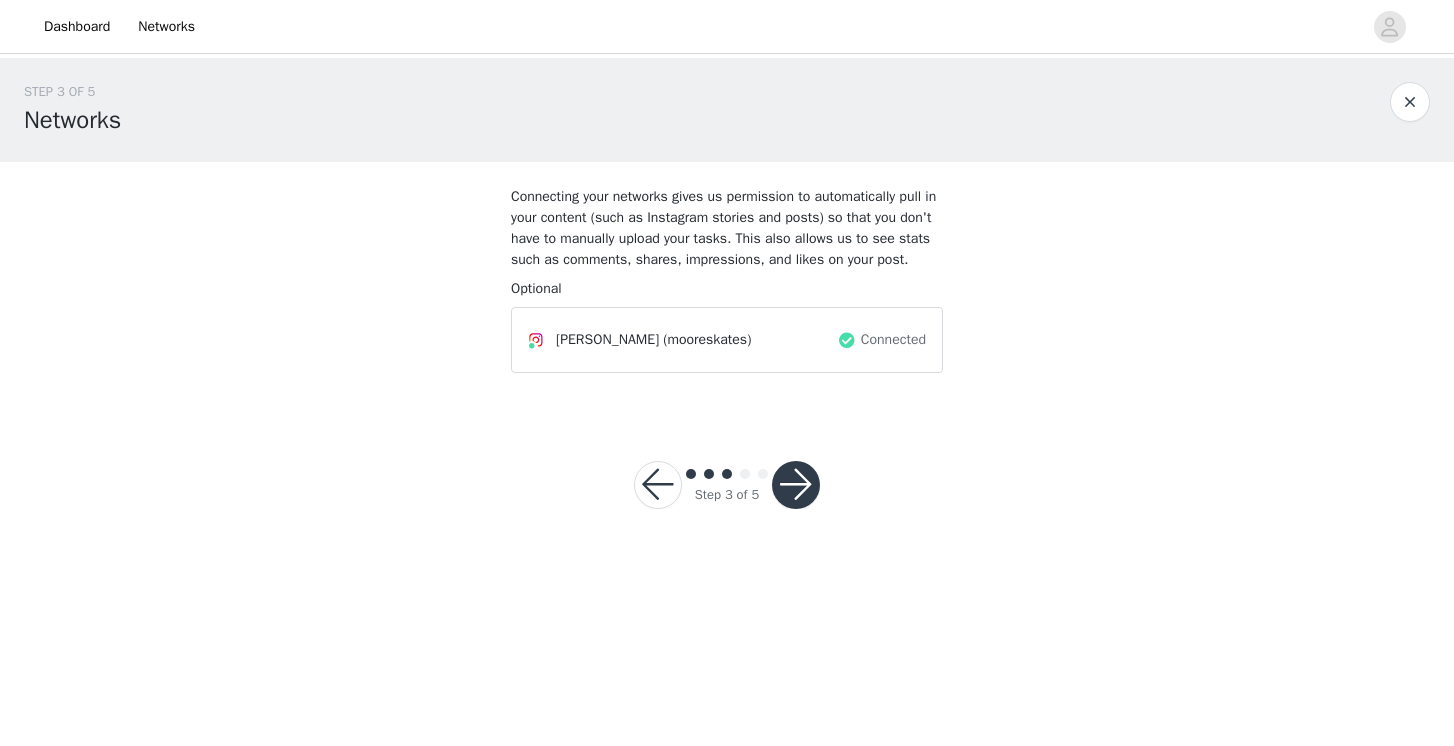 click at bounding box center (796, 485) 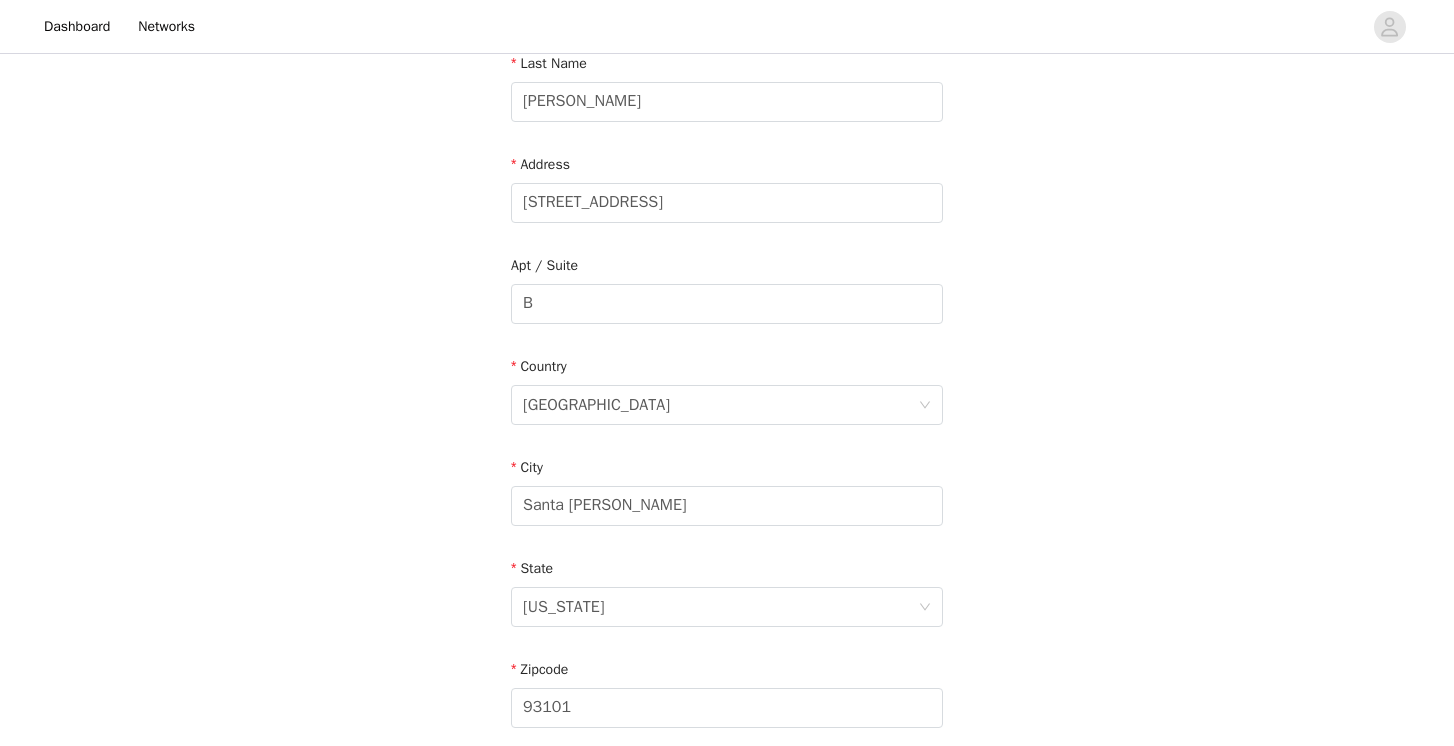 scroll, scrollTop: 618, scrollLeft: 0, axis: vertical 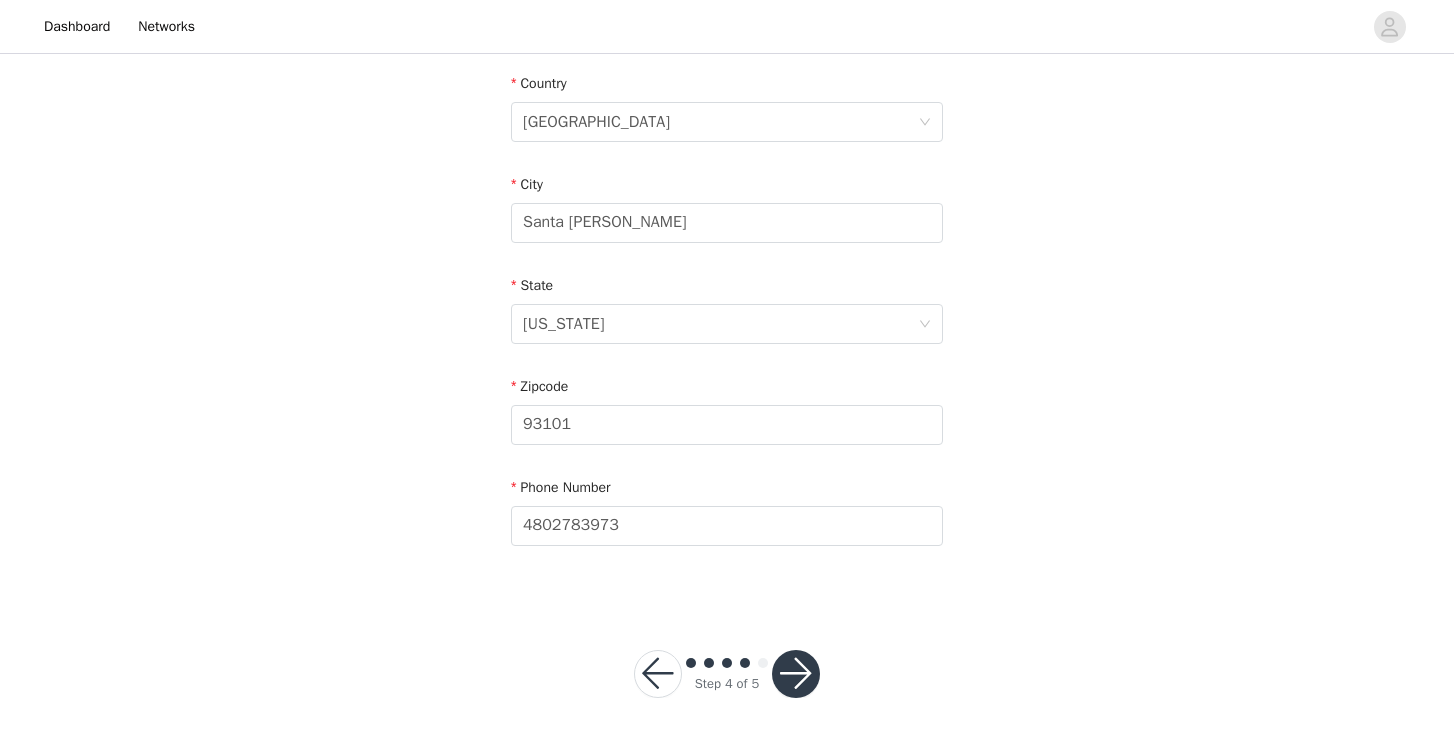 click at bounding box center [796, 674] 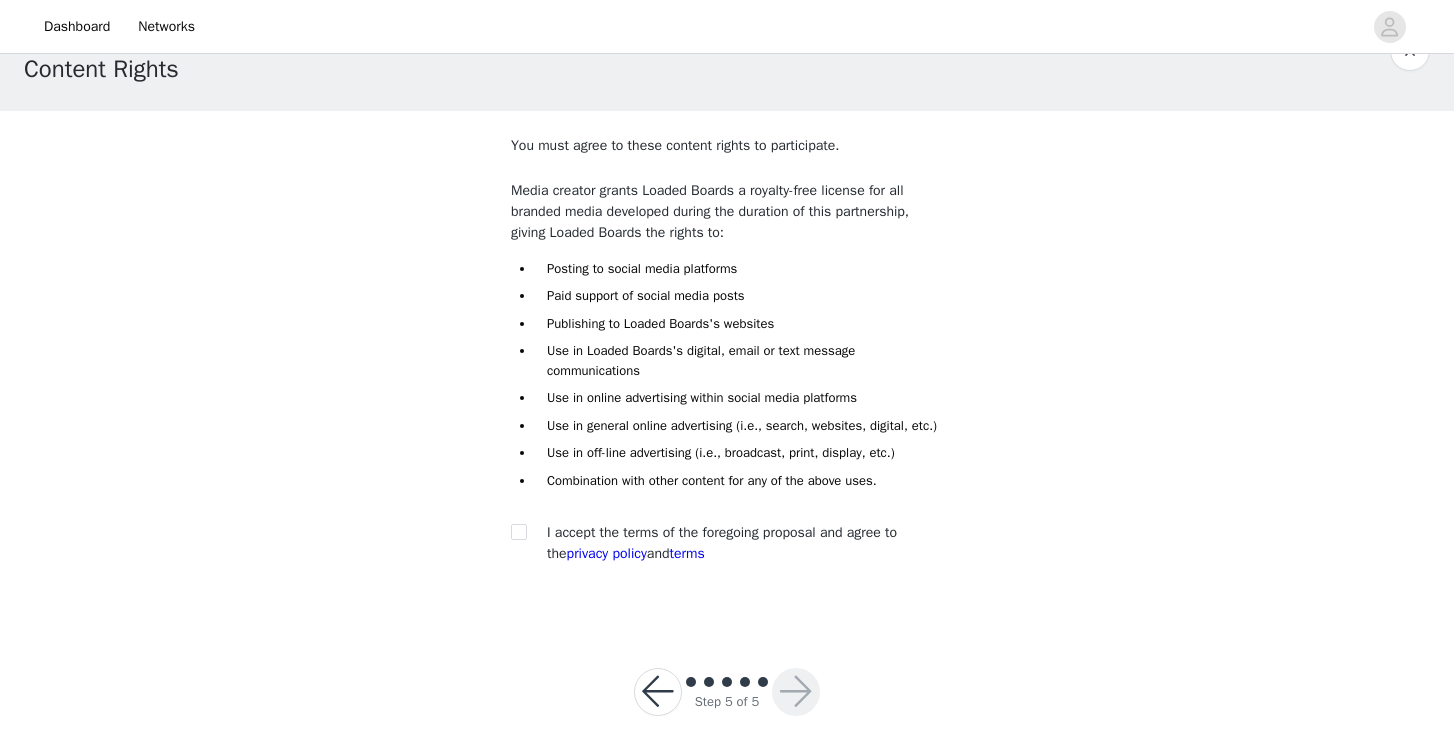 scroll, scrollTop: 59, scrollLeft: 0, axis: vertical 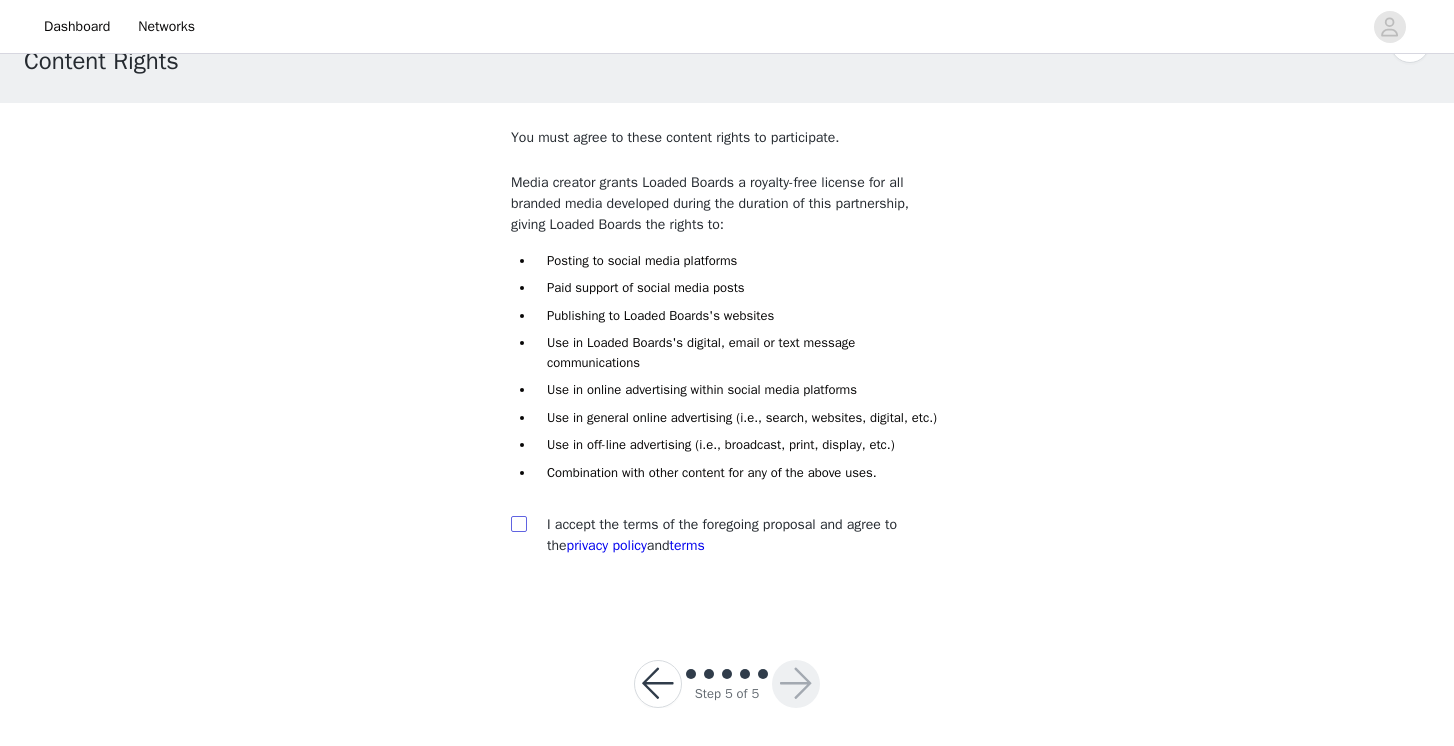 click at bounding box center [518, 523] 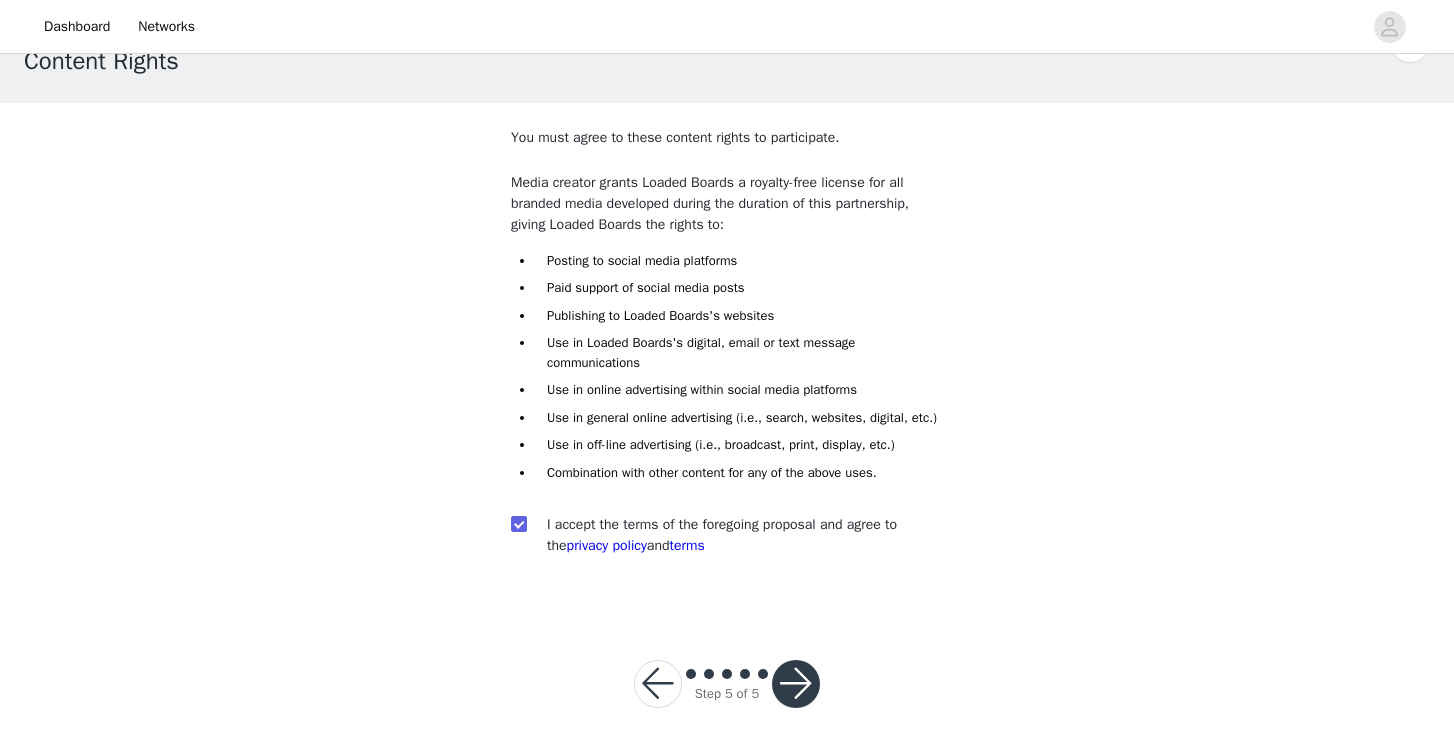 scroll, scrollTop: 91, scrollLeft: 0, axis: vertical 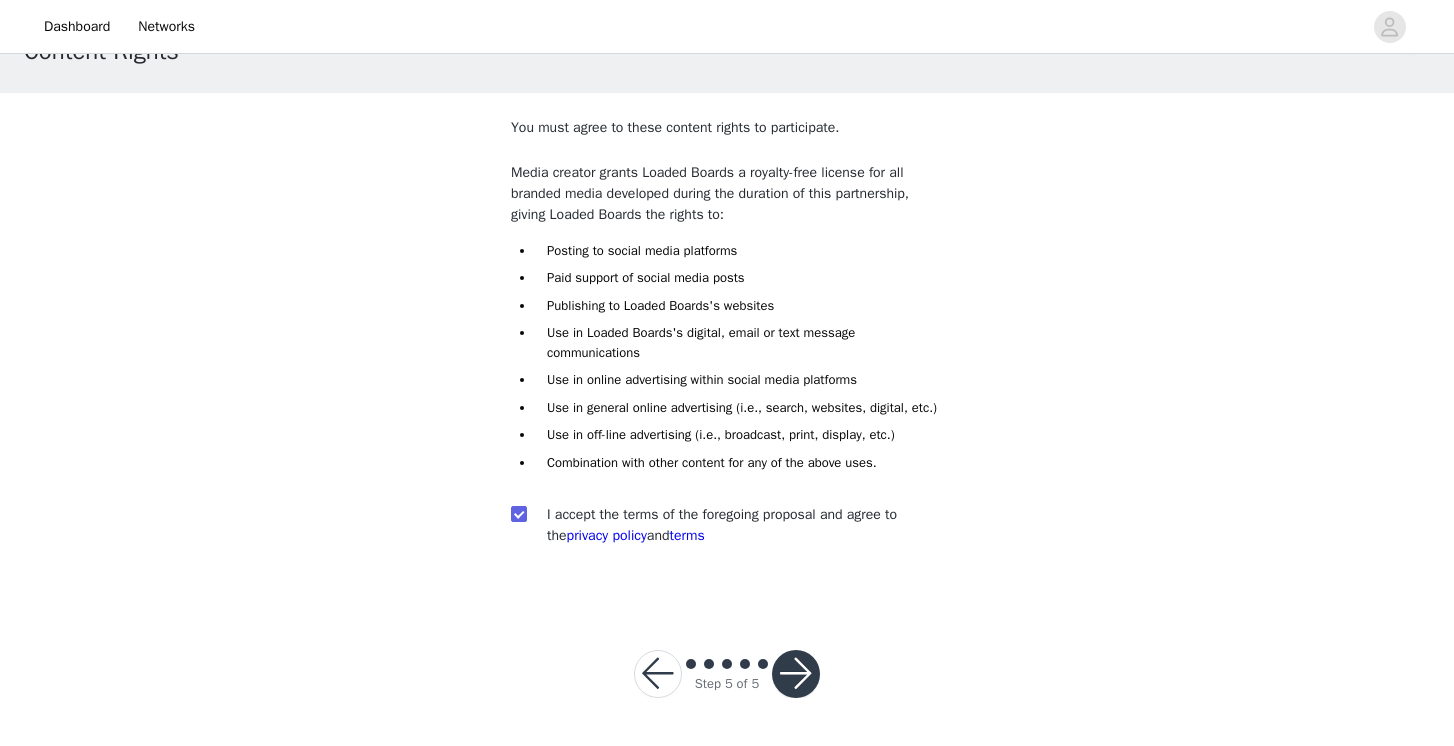 click at bounding box center [796, 674] 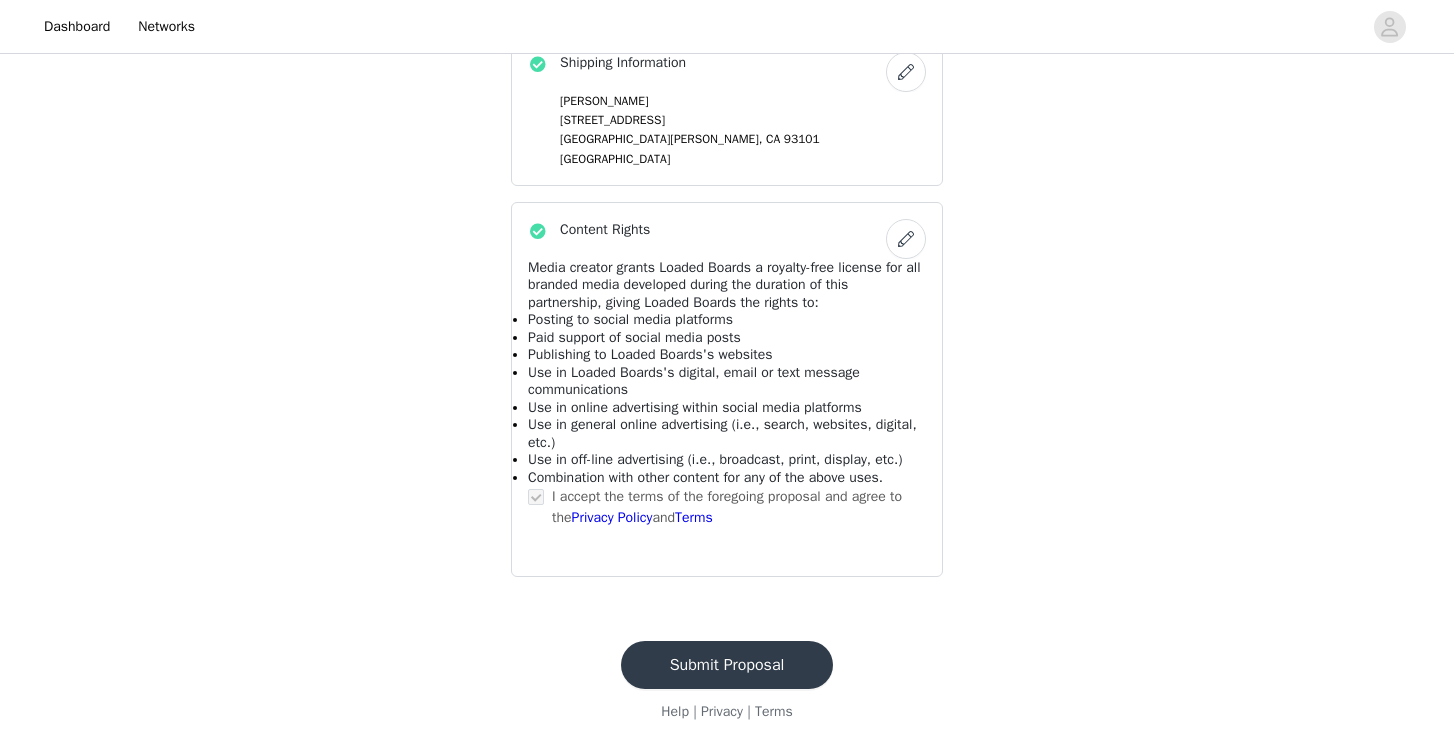 scroll, scrollTop: 1232, scrollLeft: 0, axis: vertical 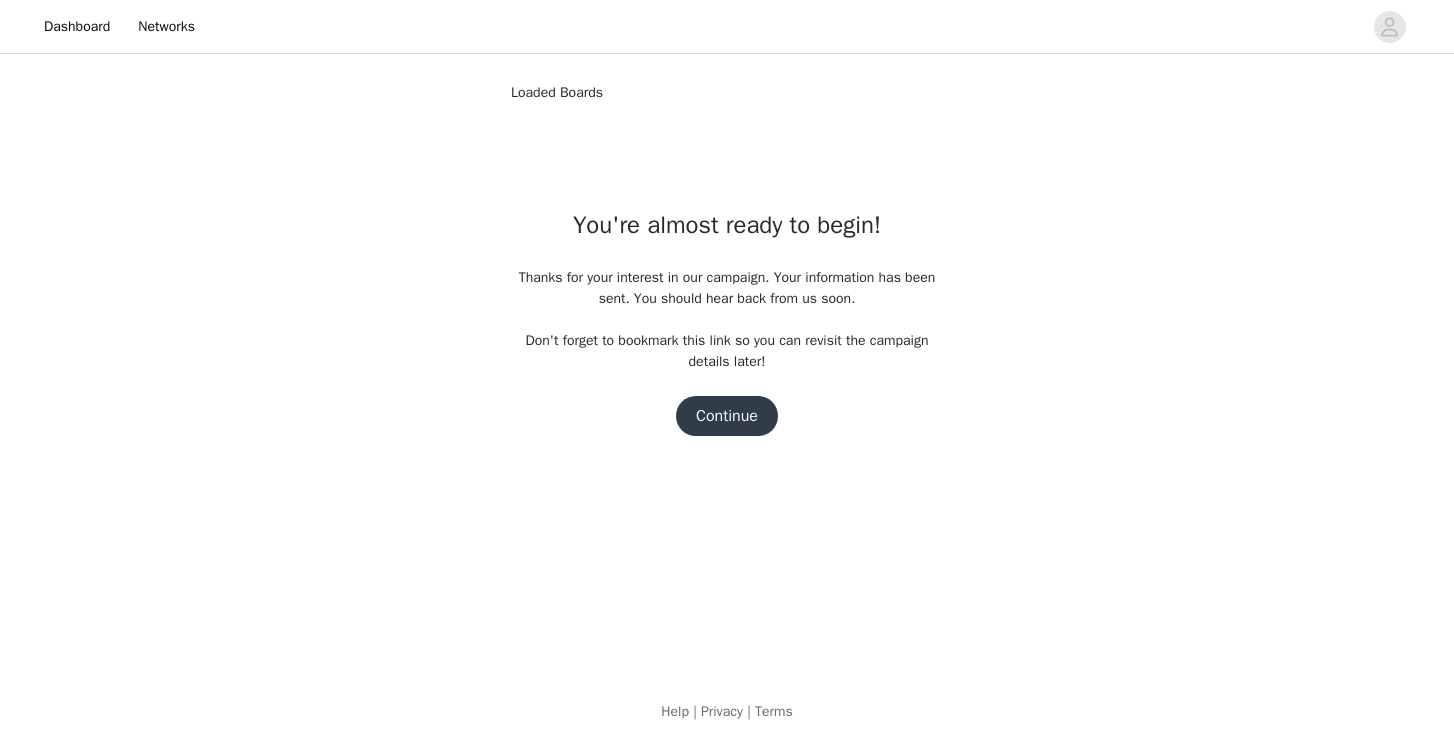 click on "Continue" at bounding box center [727, 416] 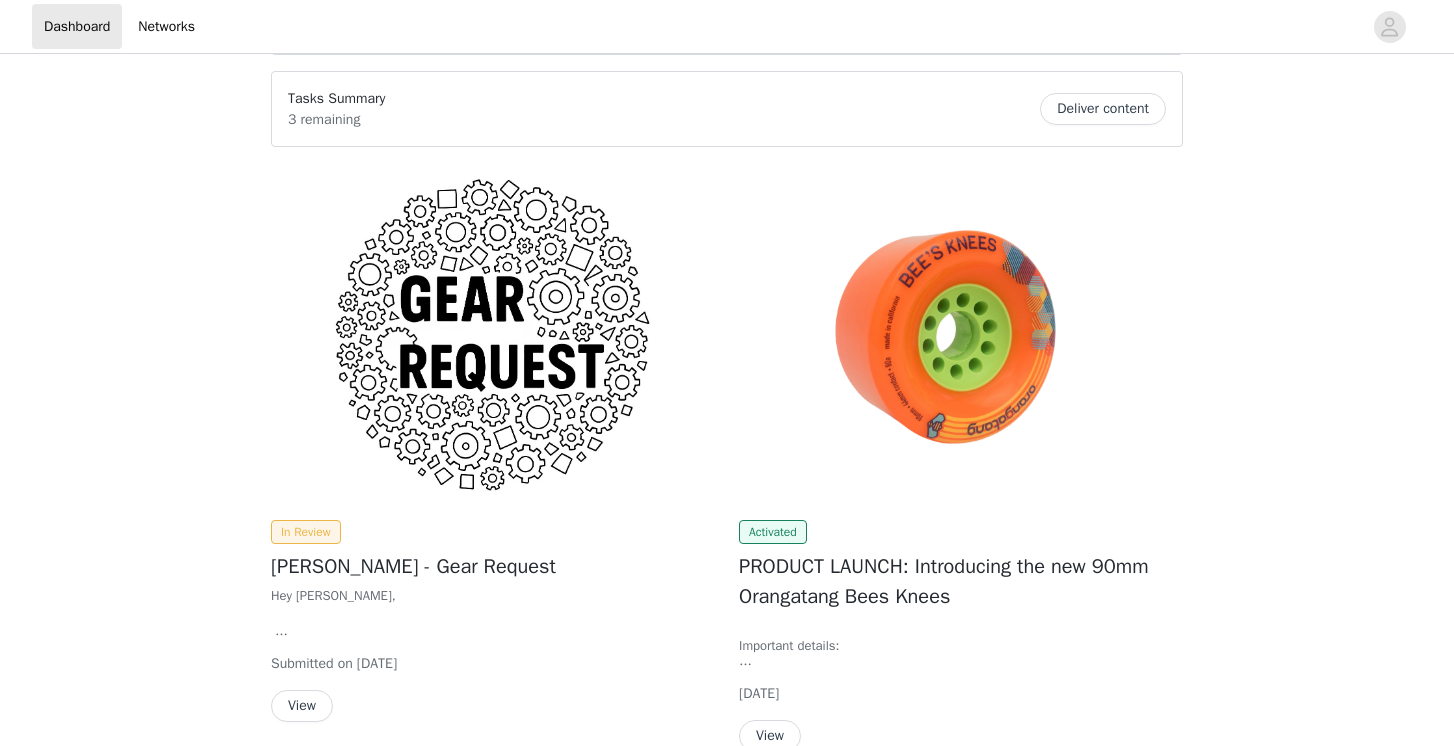 scroll, scrollTop: 0, scrollLeft: 0, axis: both 